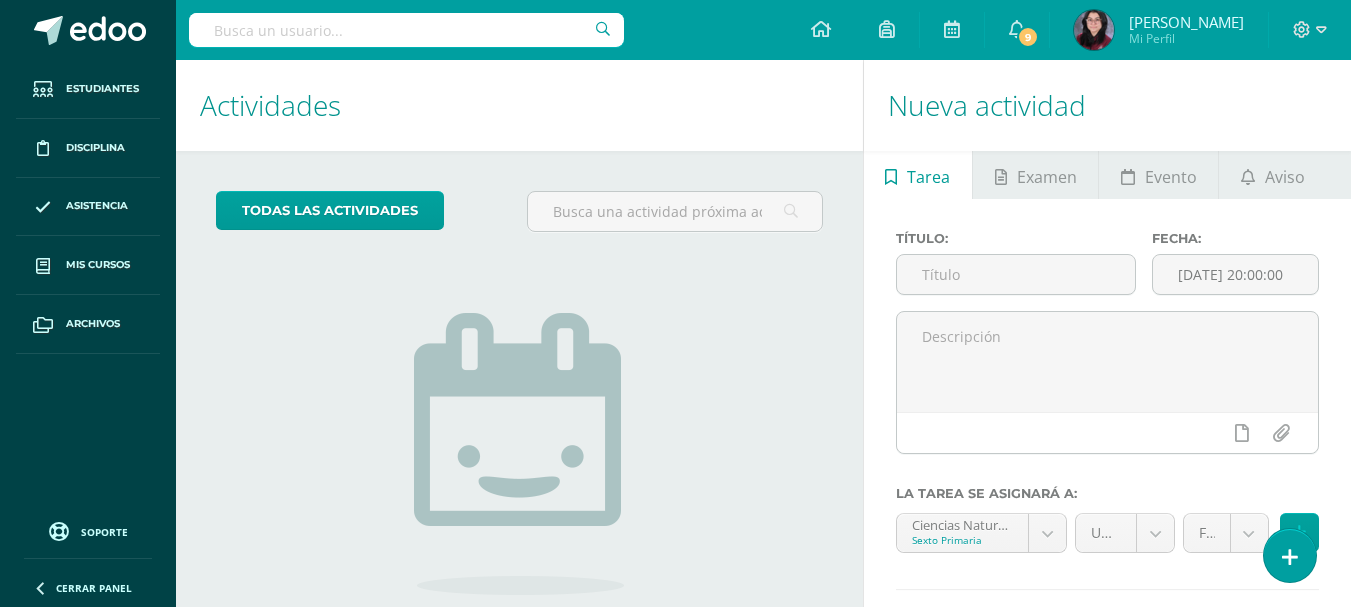 scroll, scrollTop: 0, scrollLeft: 0, axis: both 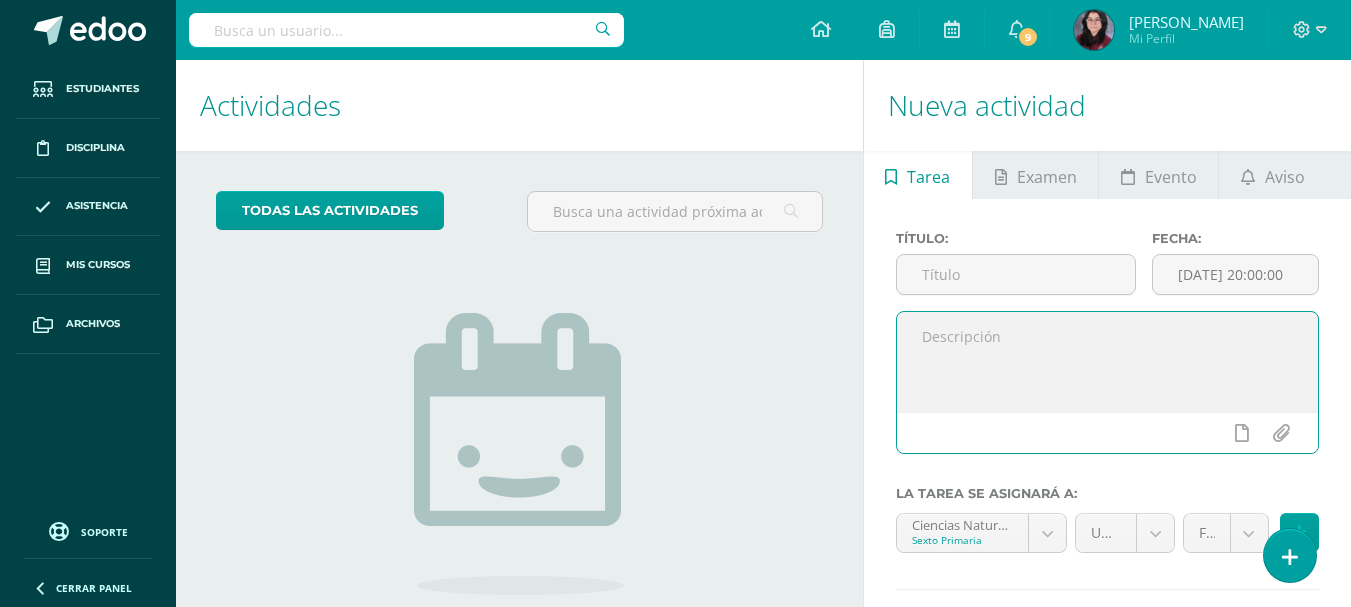 click at bounding box center [1107, 362] 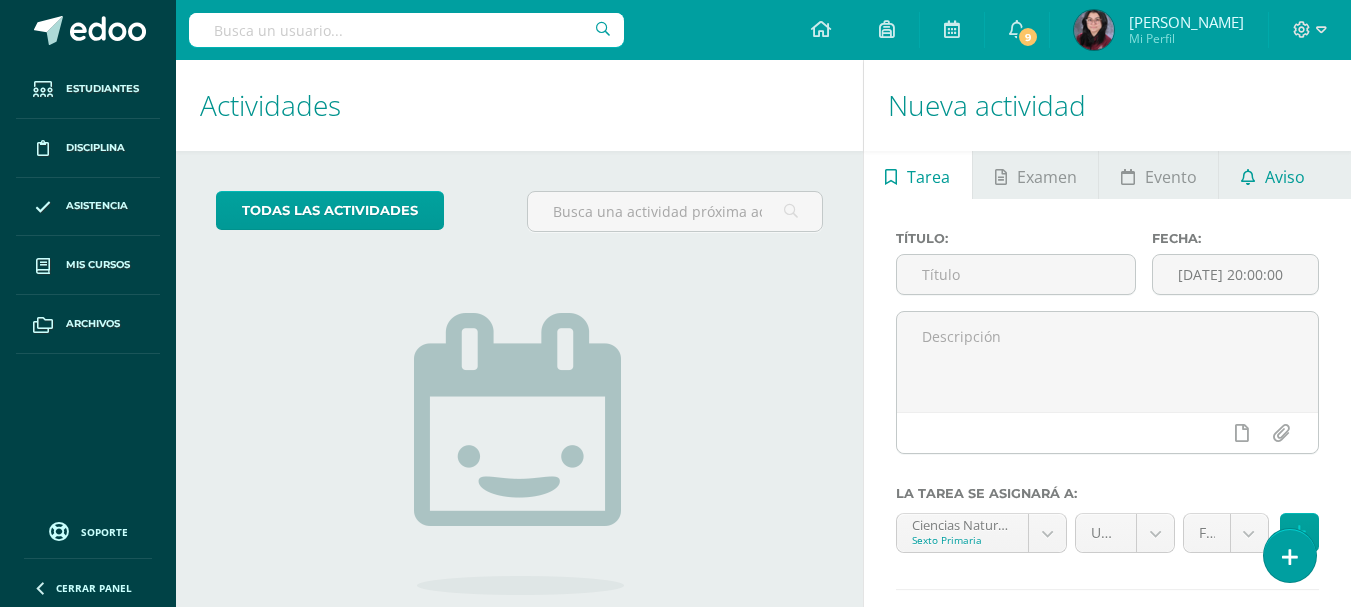 click at bounding box center [1248, 177] 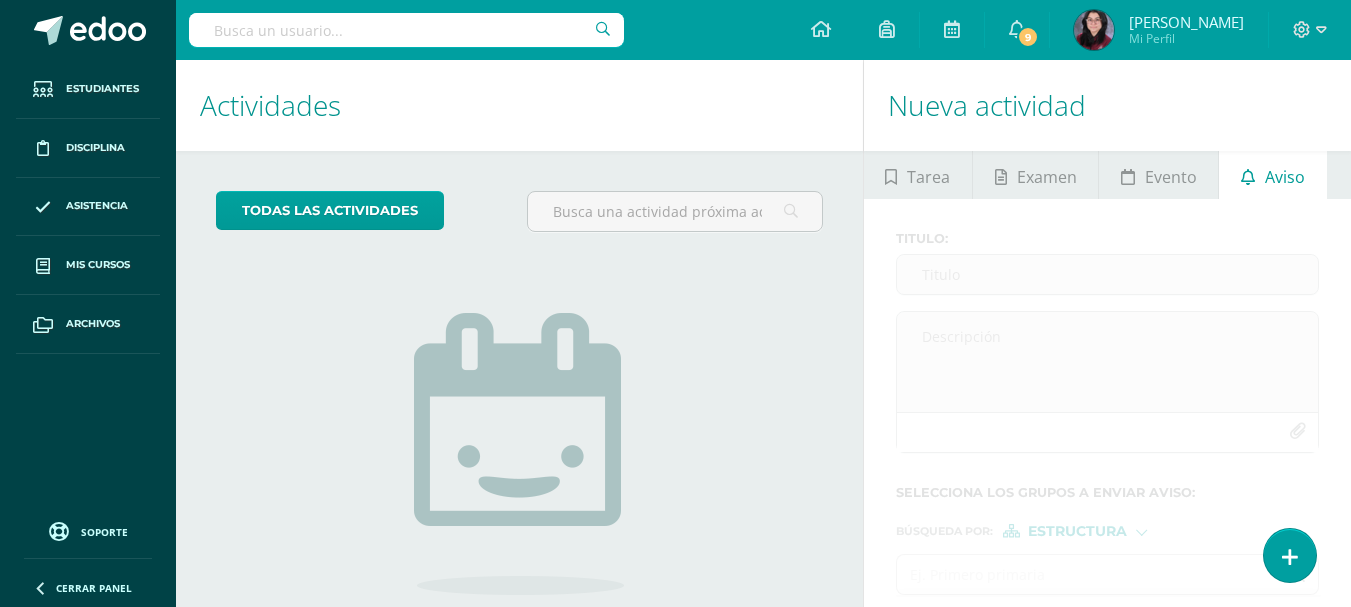 scroll, scrollTop: 162, scrollLeft: 0, axis: vertical 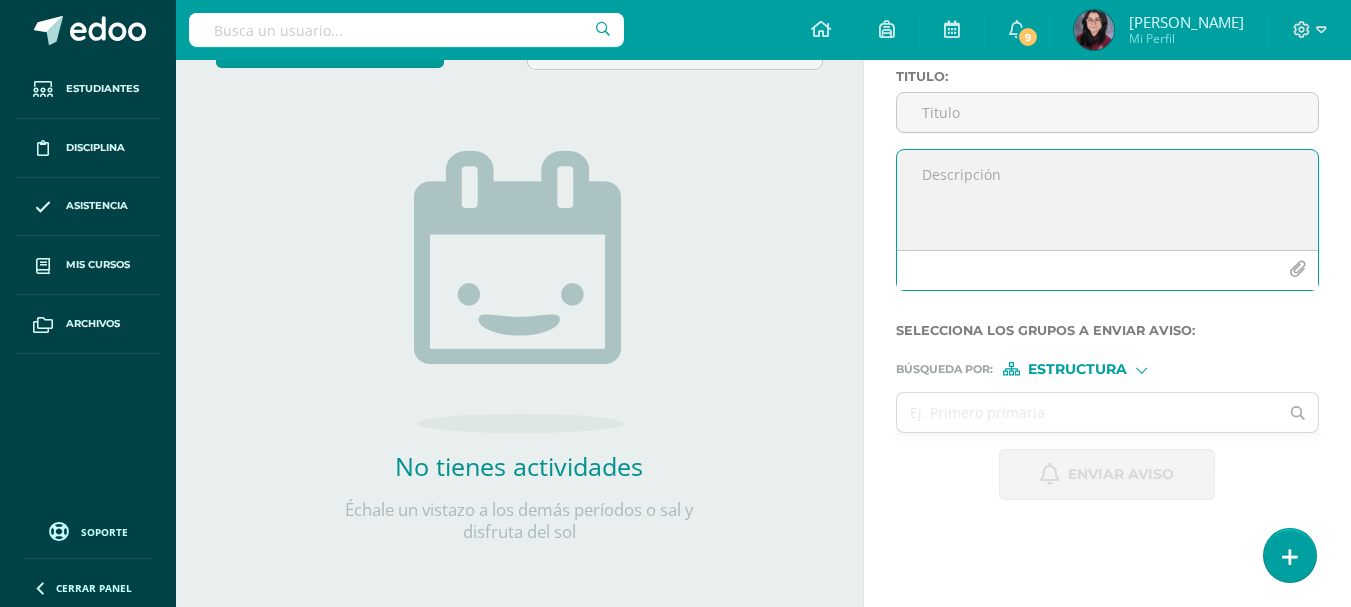 click at bounding box center [1107, 200] 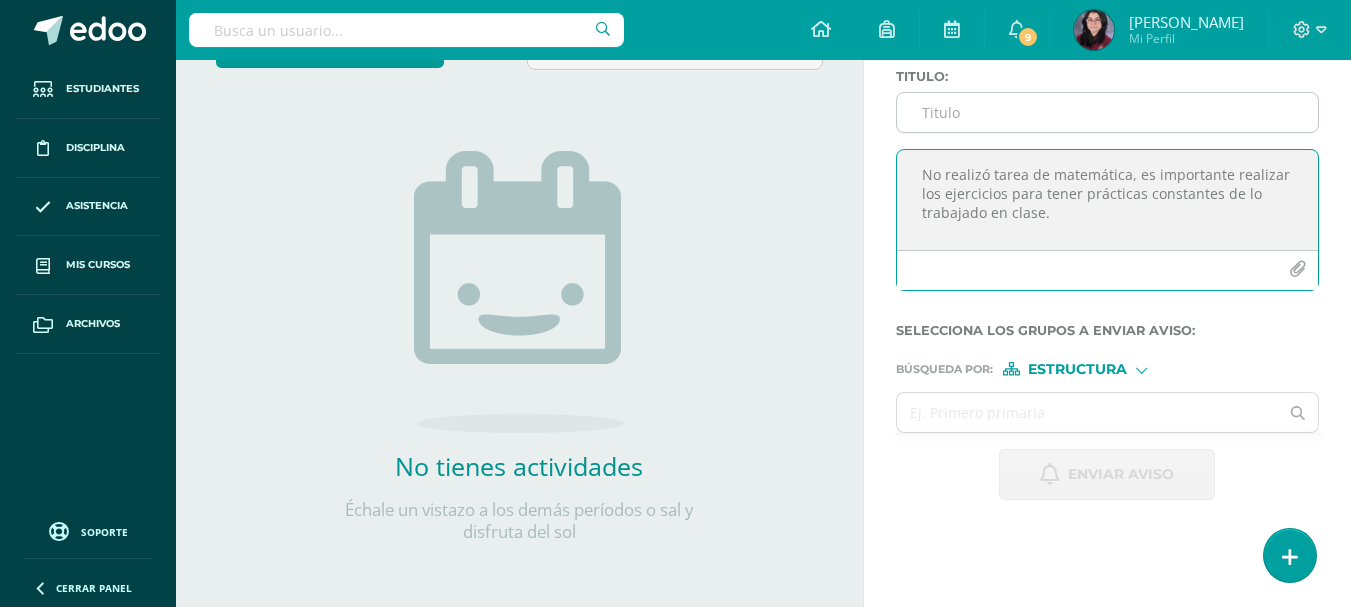 type on "No realizó tarea de matemática, es importante realizar los ejercicios para tener prácticas constantes de lo trabajado en clase." 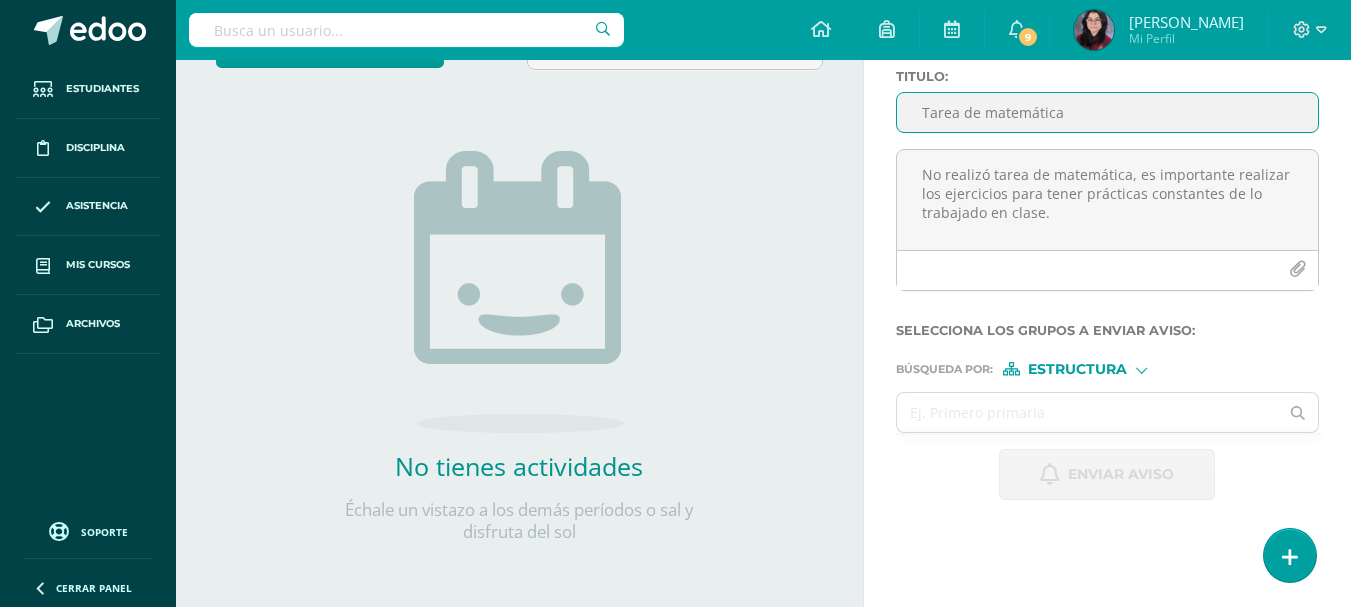 type on "Tarea de matemática" 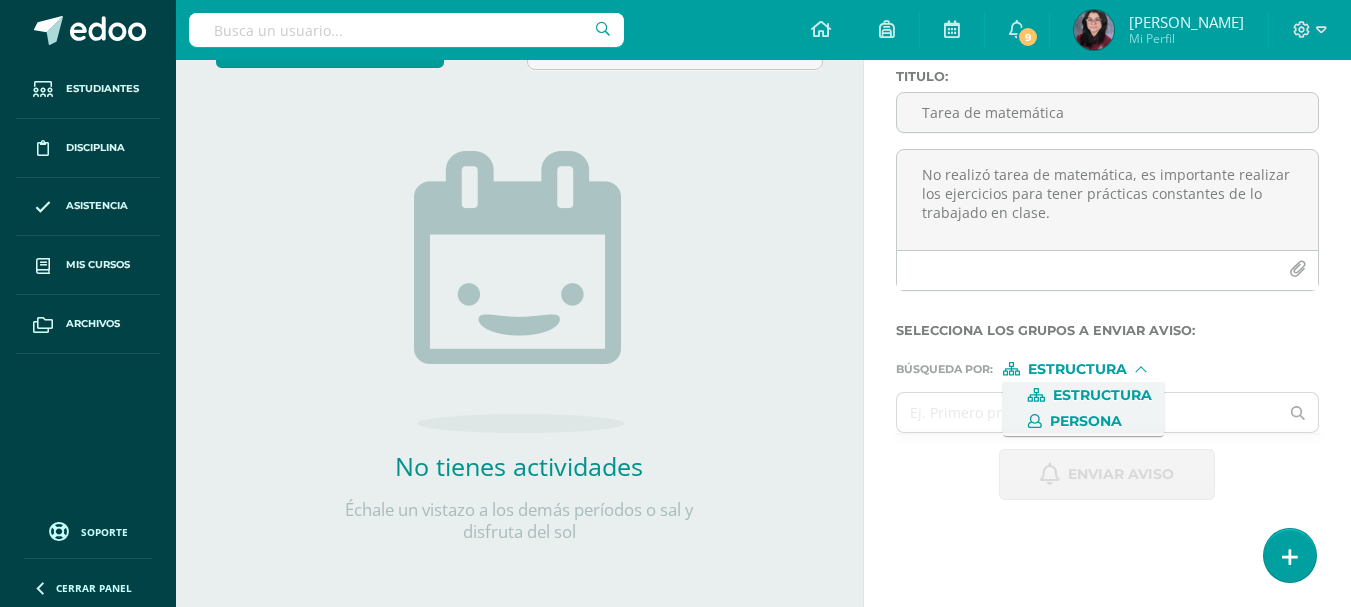 click on "Persona" at bounding box center (1086, 421) 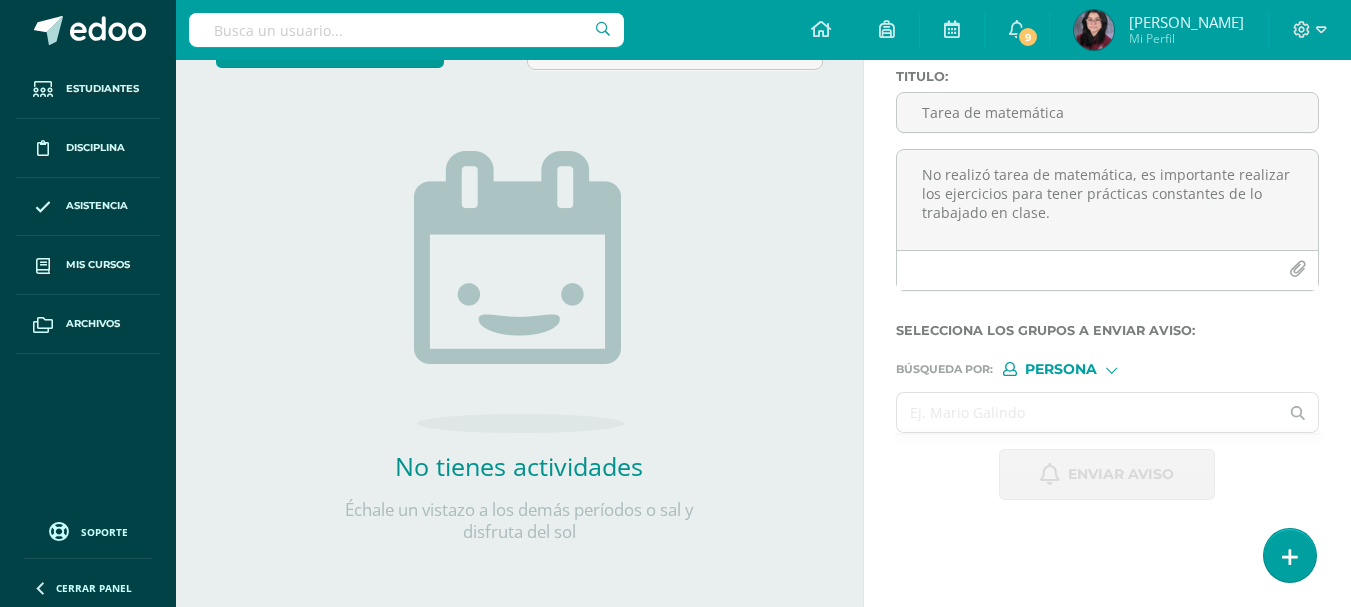 click at bounding box center (1088, 412) 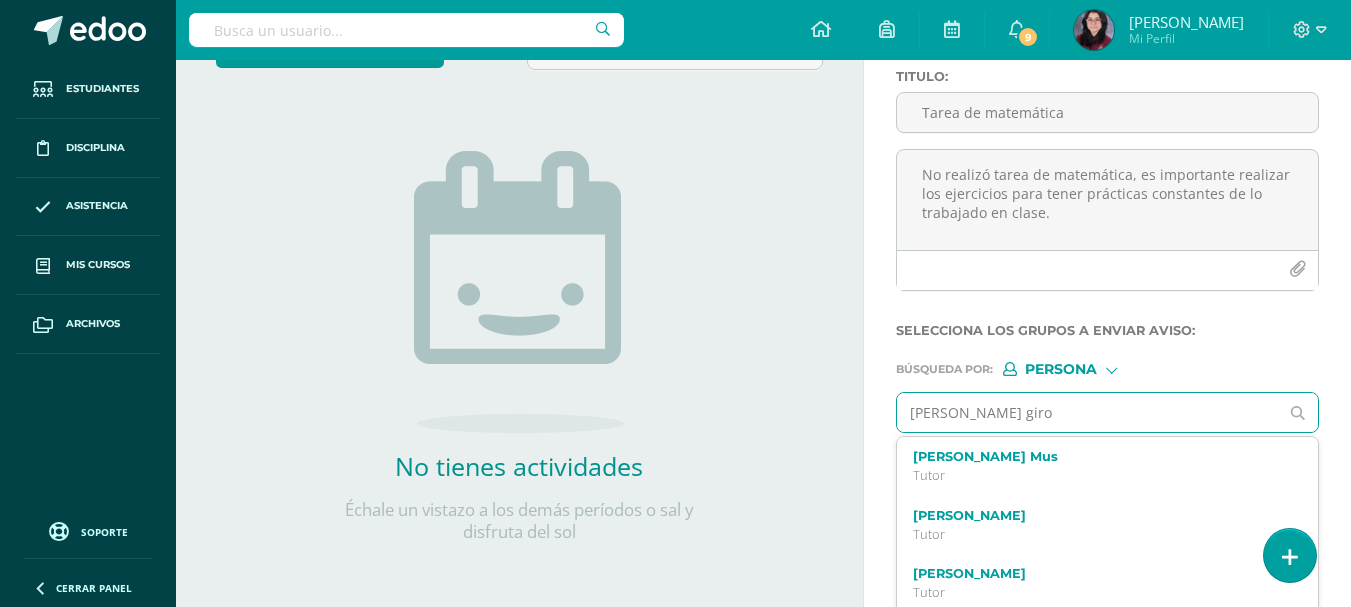 type on "[PERSON_NAME]" 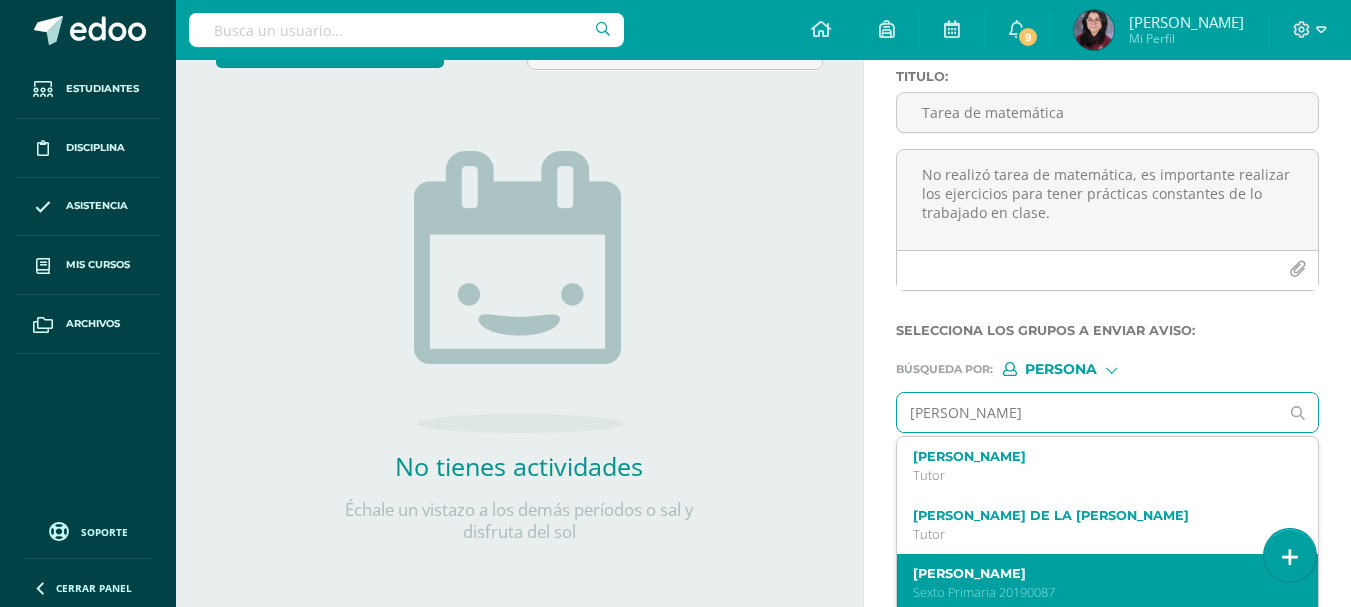 click on "[PERSON_NAME]" at bounding box center [1100, 573] 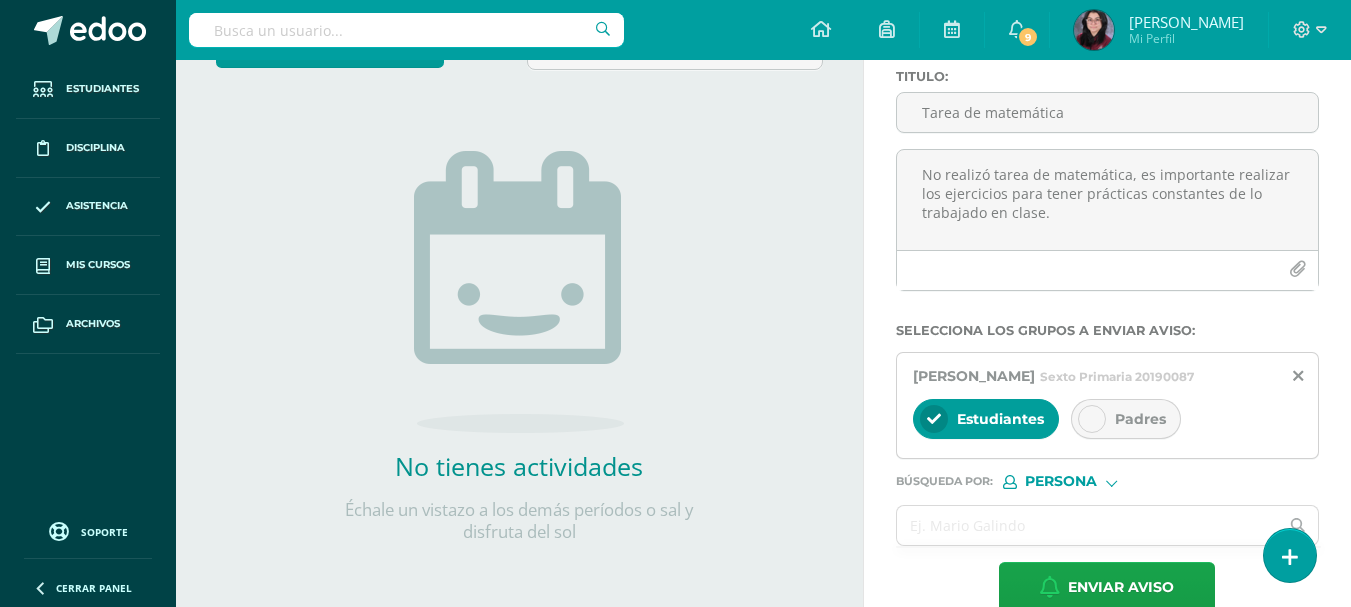 click at bounding box center [1092, 419] 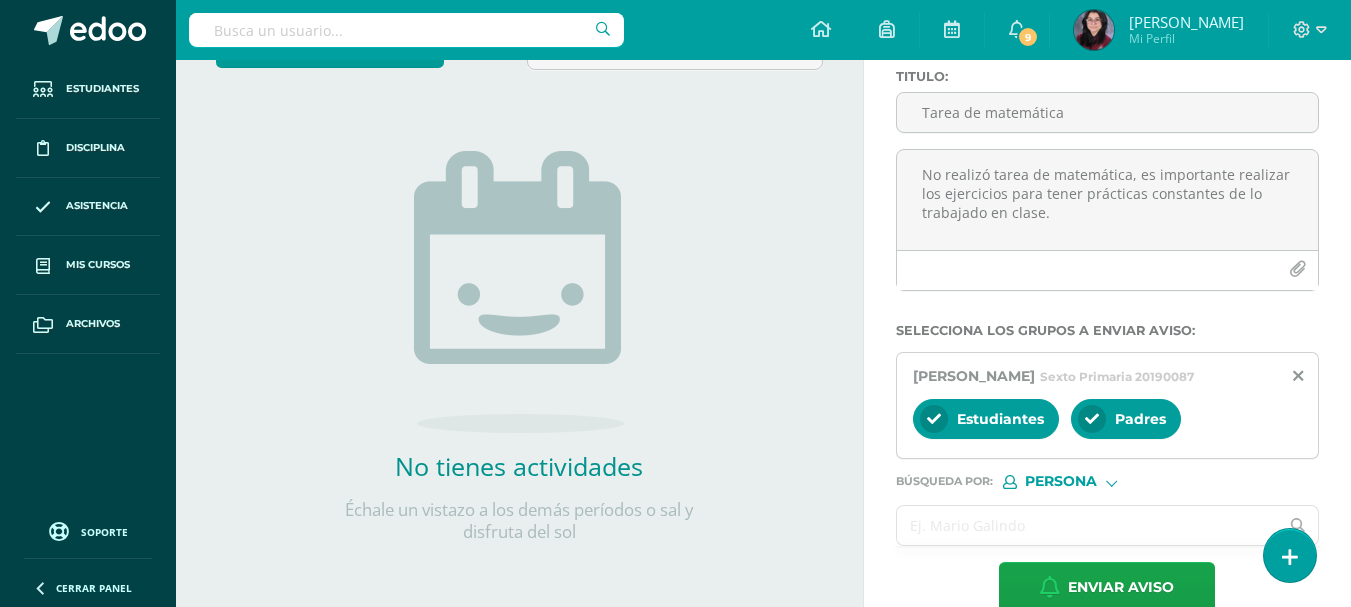 click at bounding box center [1088, 525] 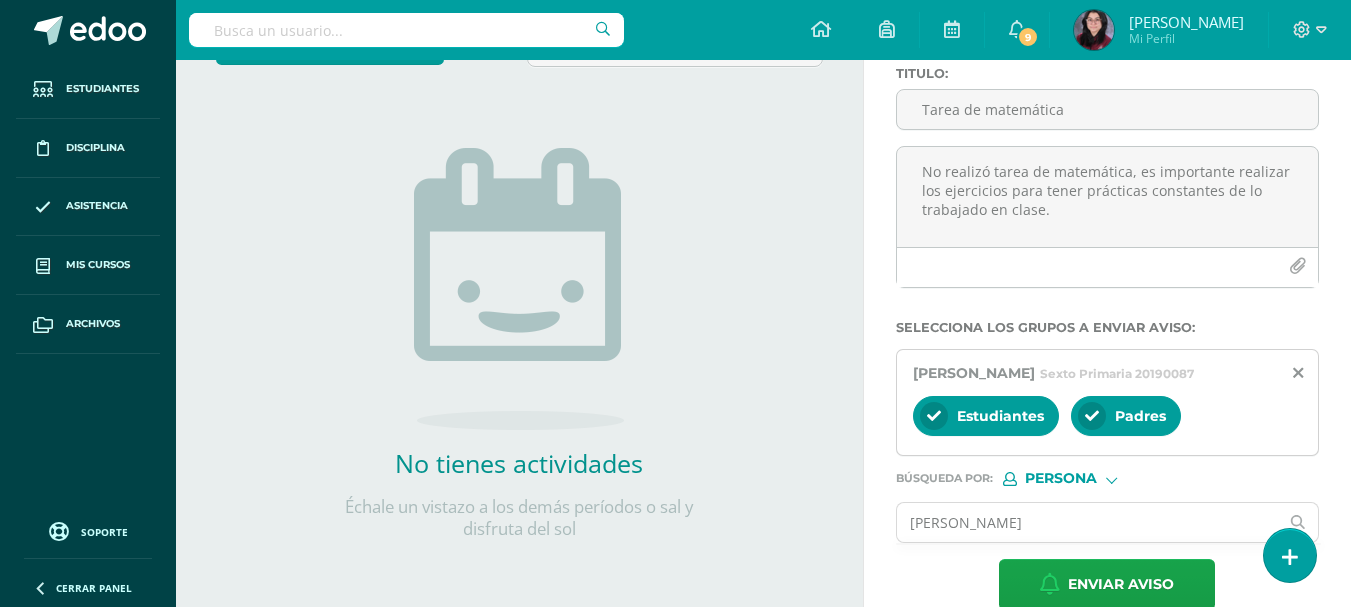 scroll, scrollTop: 200, scrollLeft: 0, axis: vertical 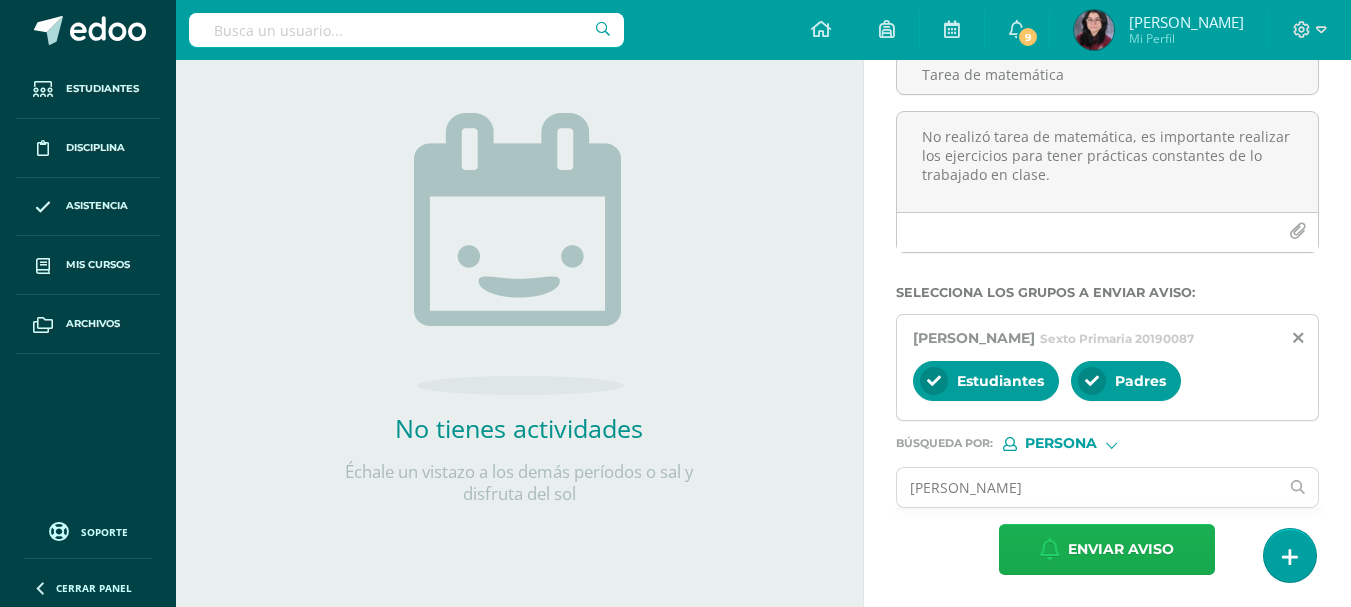 type on "[PERSON_NAME]" 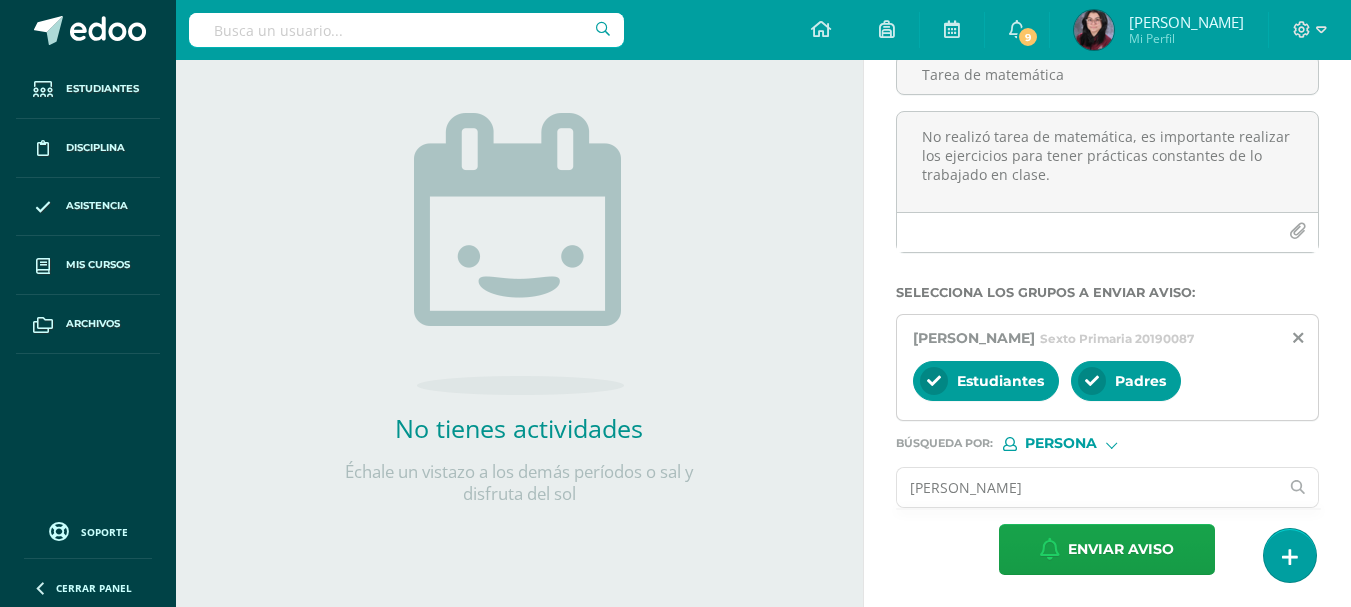 drag, startPoint x: 1044, startPoint y: 491, endPoint x: 962, endPoint y: 489, distance: 82.02438 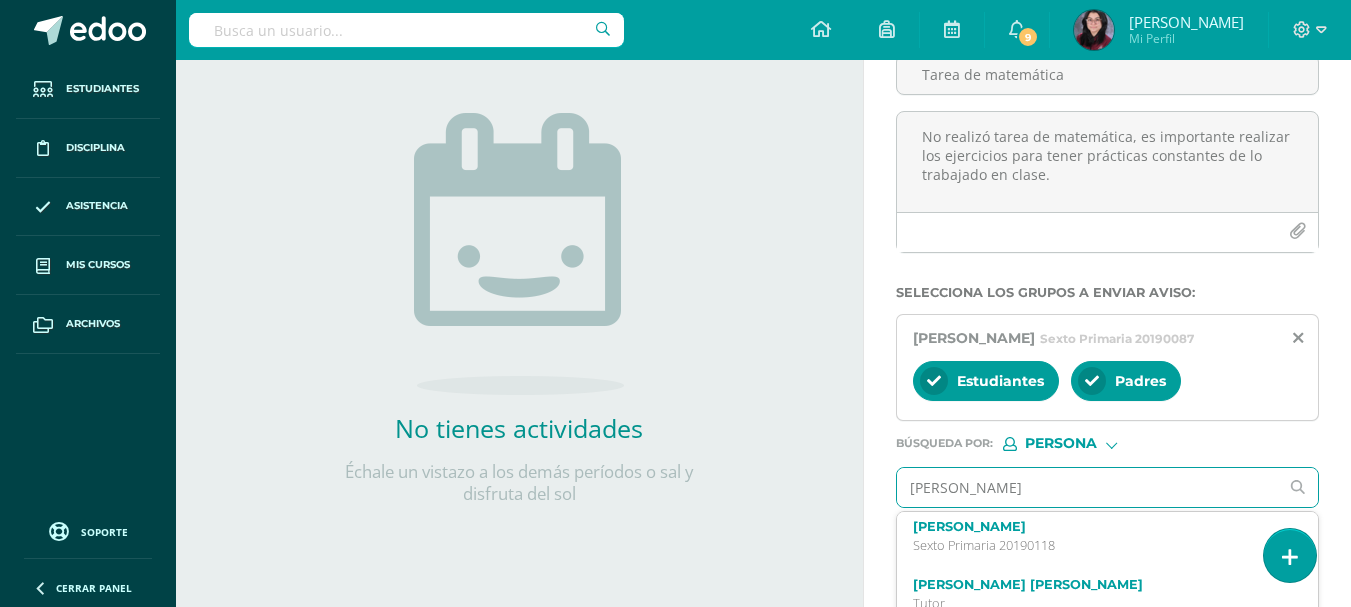 scroll, scrollTop: 186, scrollLeft: 0, axis: vertical 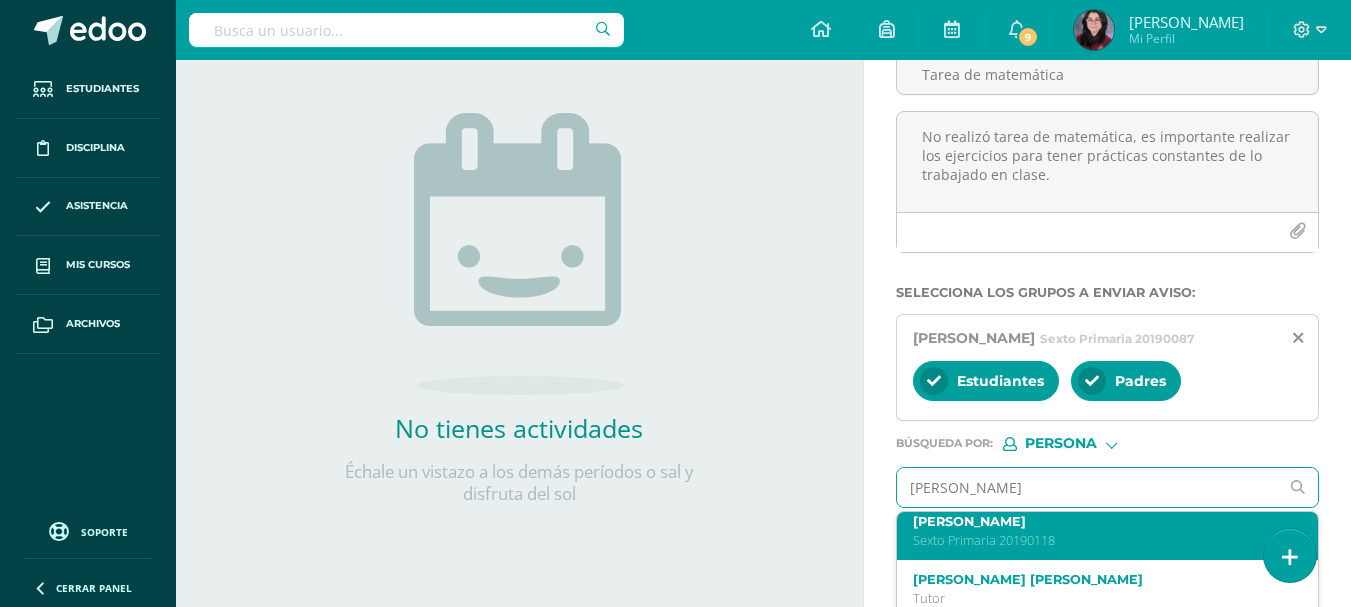 click on "Sexto Primaria 20190118" at bounding box center [1100, 540] 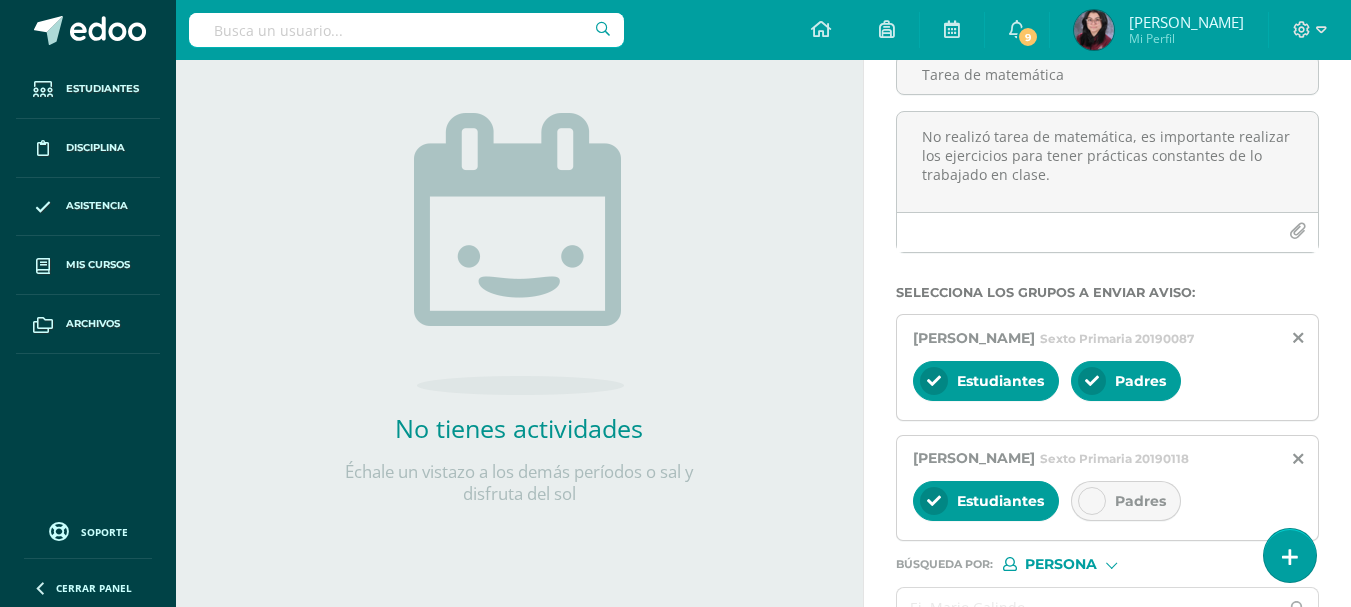 click at bounding box center [1092, 501] 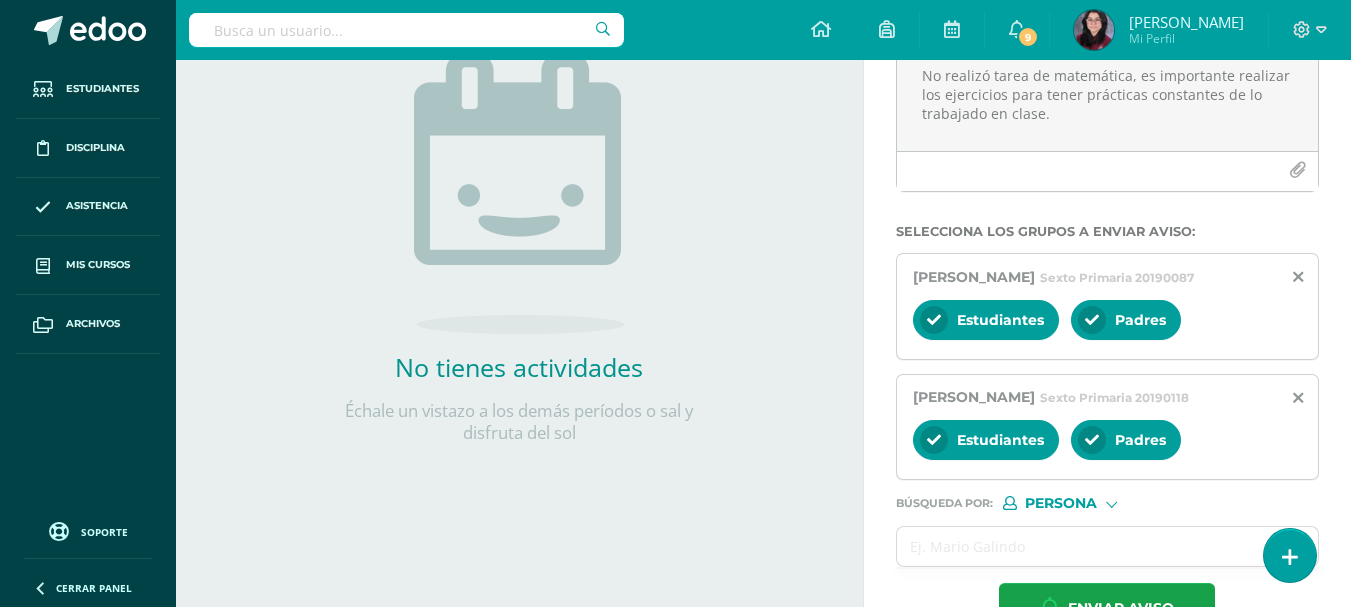 scroll, scrollTop: 339, scrollLeft: 0, axis: vertical 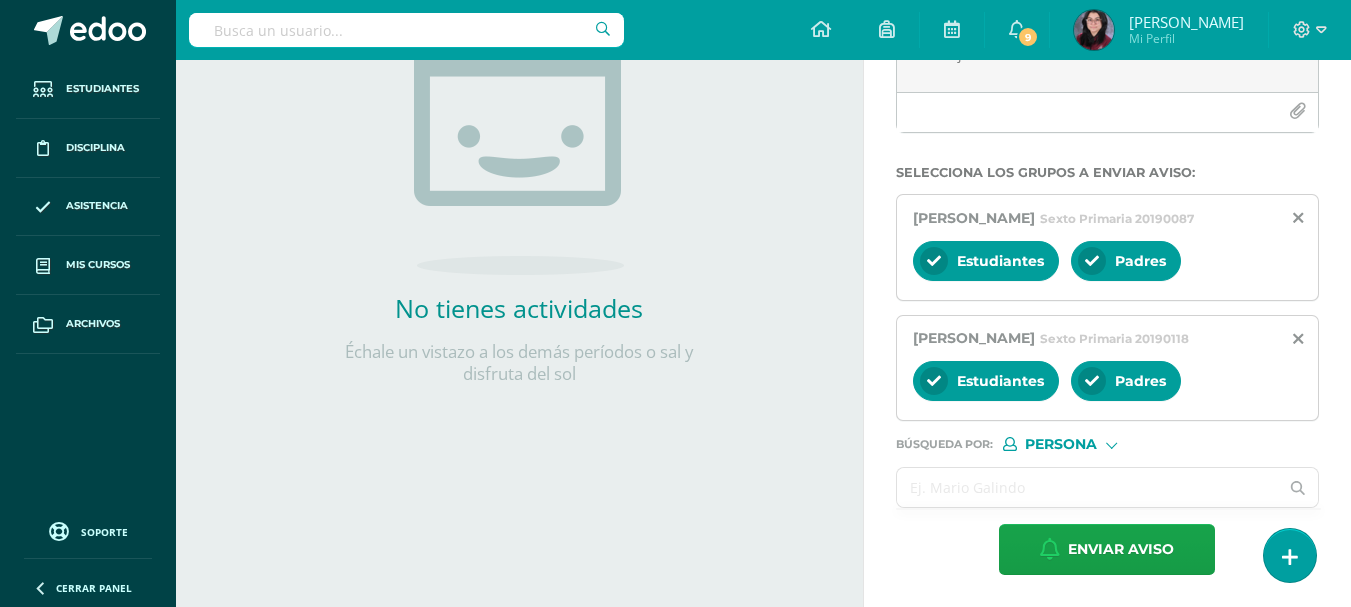 click at bounding box center [1088, 487] 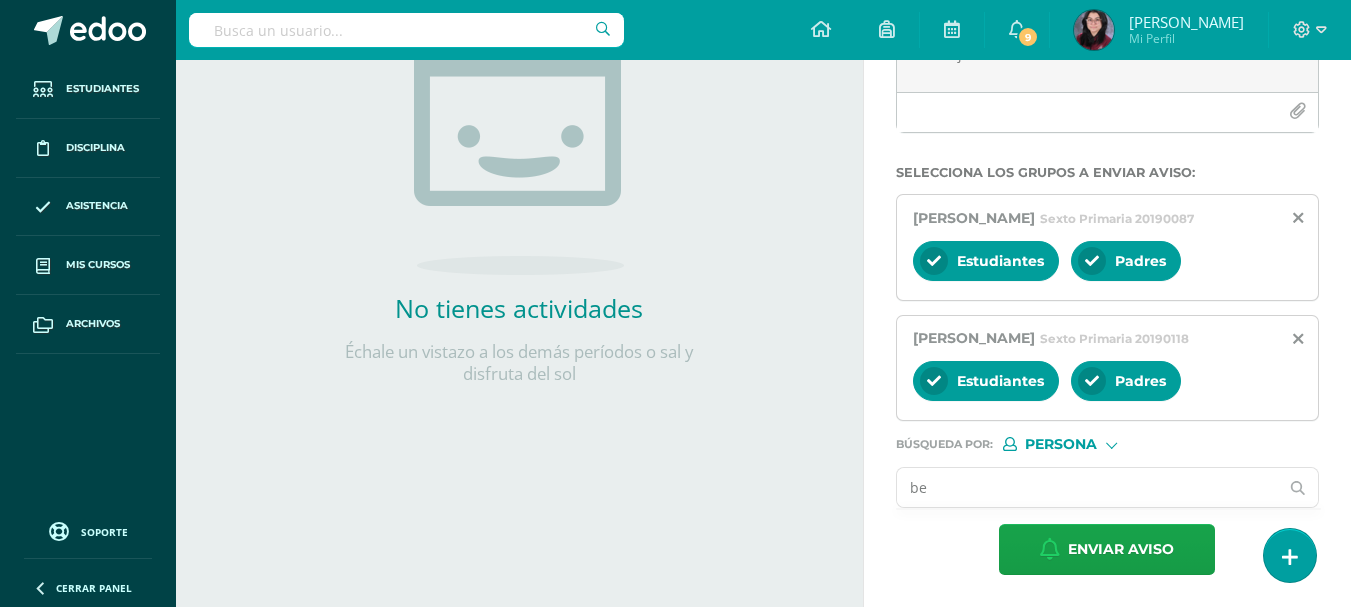 type on "b" 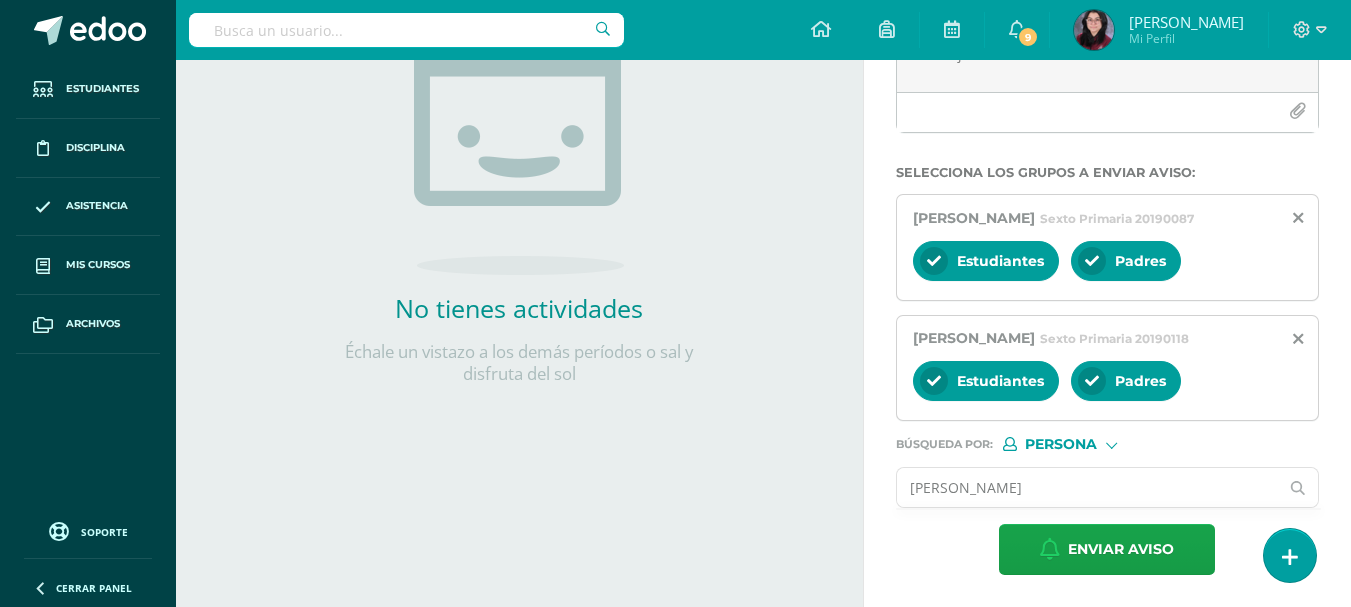 type on "[PERSON_NAME]" 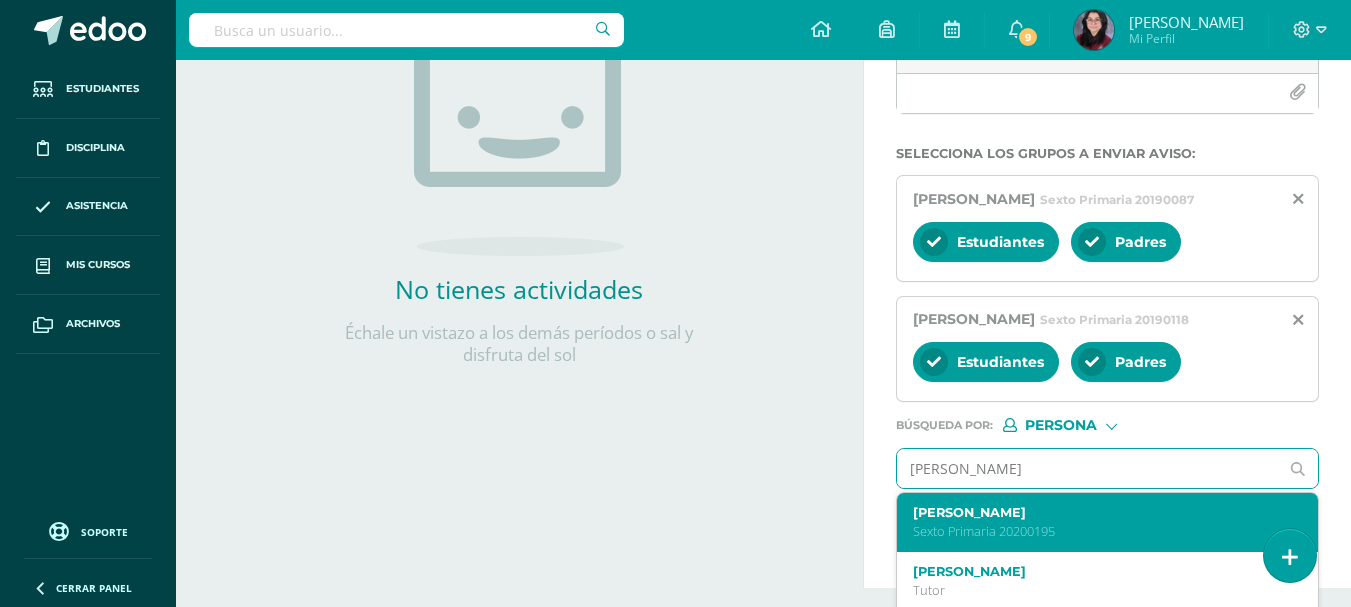 click on "[PERSON_NAME]" at bounding box center [1100, 512] 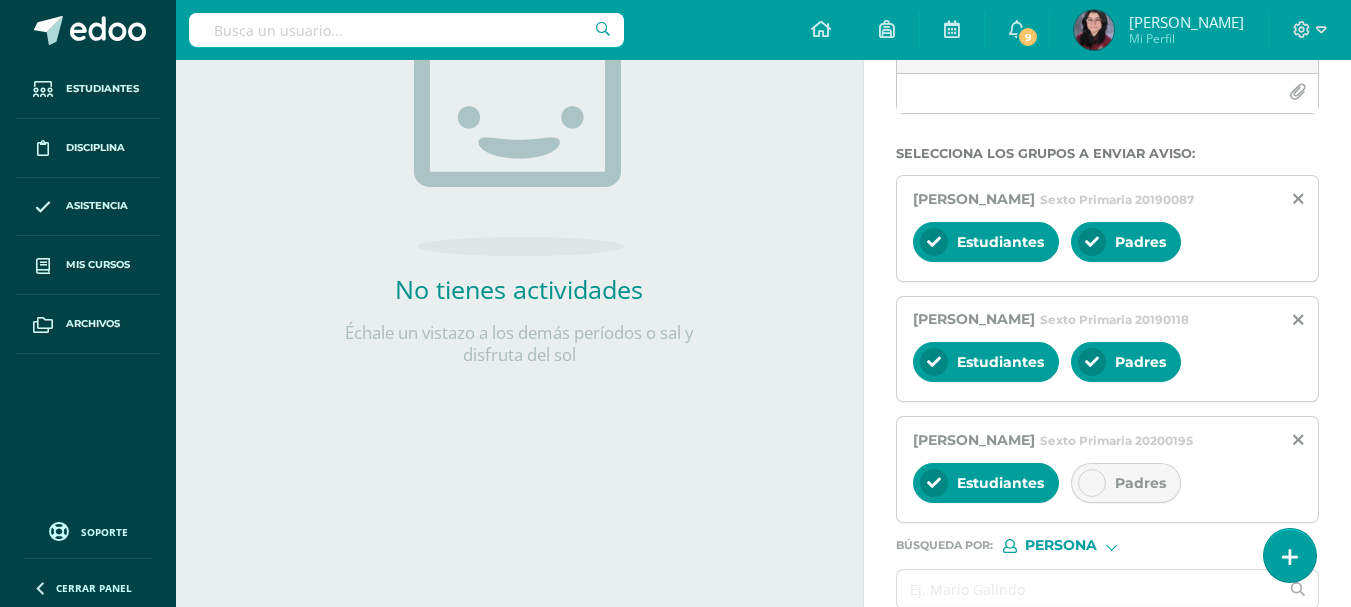 click at bounding box center [1092, 483] 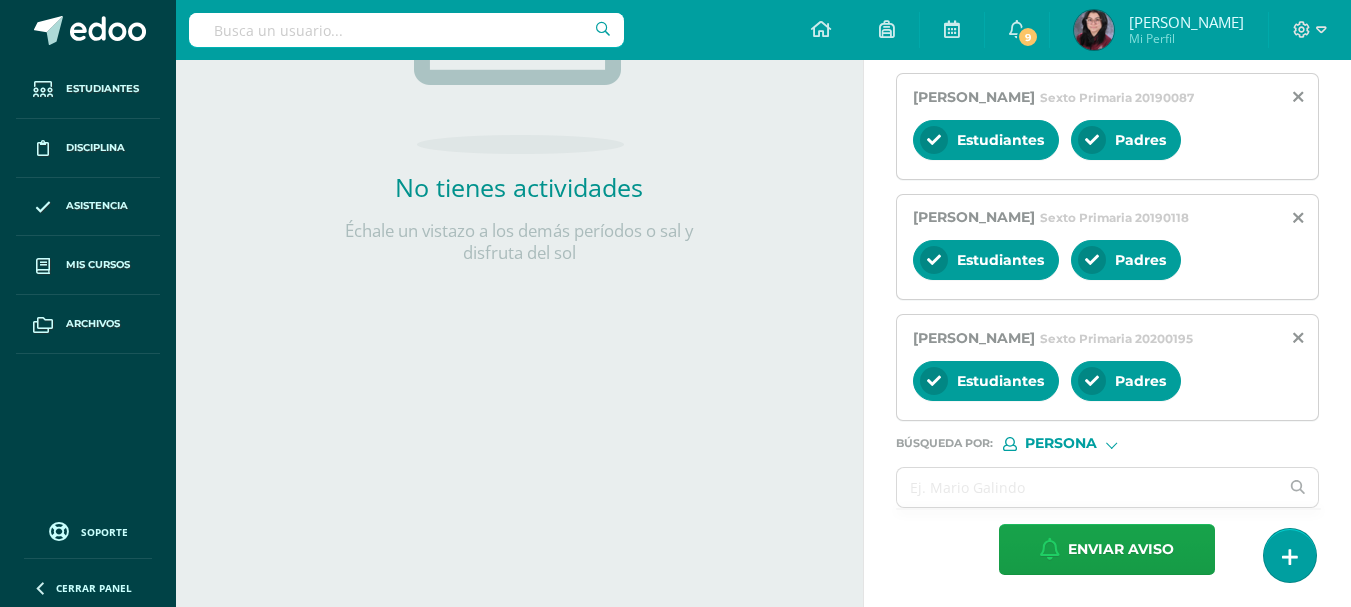 scroll, scrollTop: 479, scrollLeft: 0, axis: vertical 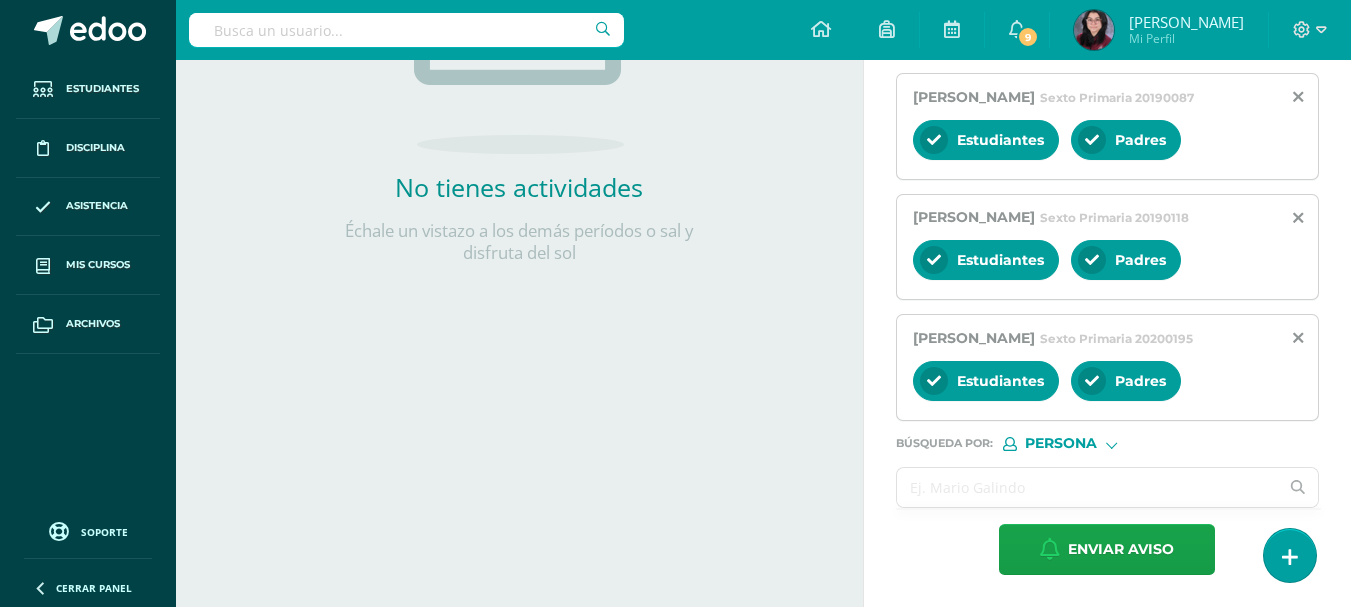 click at bounding box center [1088, 487] 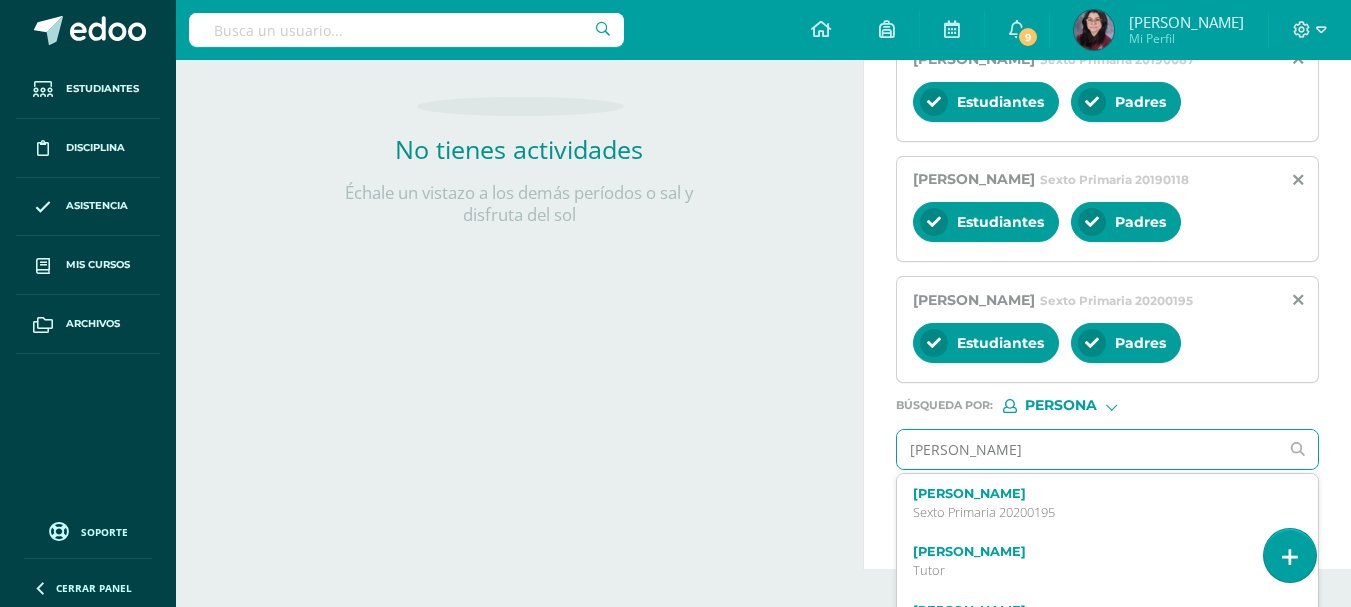 type on "[PERSON_NAME]" 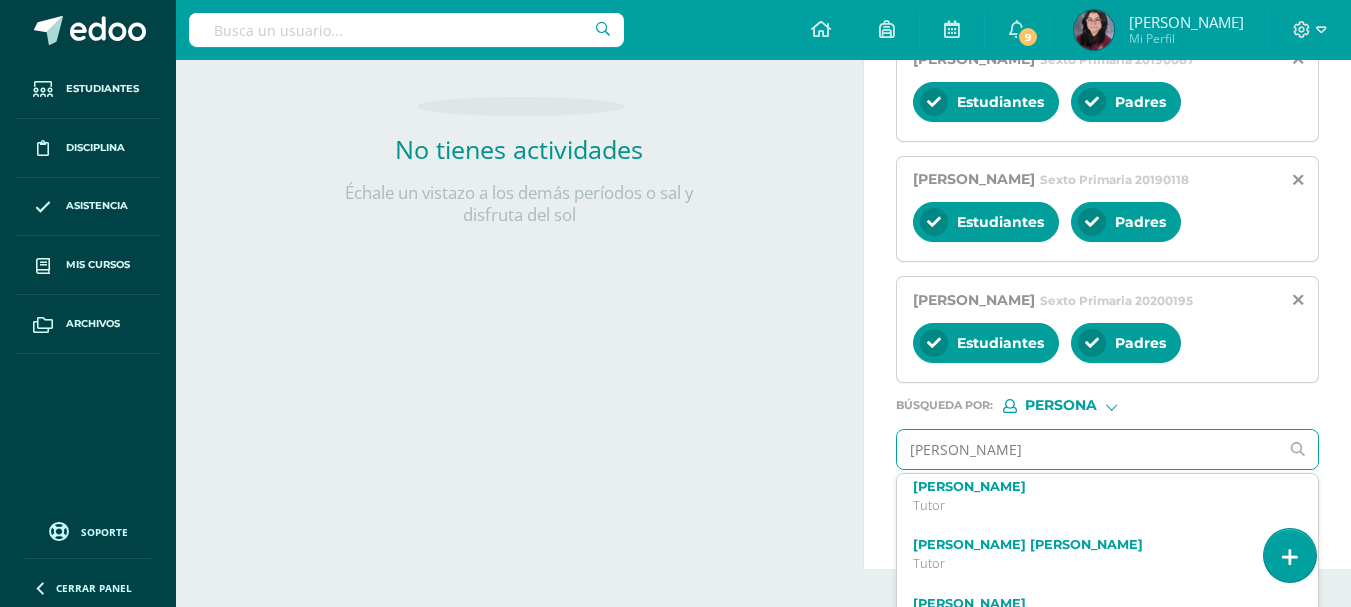 scroll, scrollTop: 606, scrollLeft: 0, axis: vertical 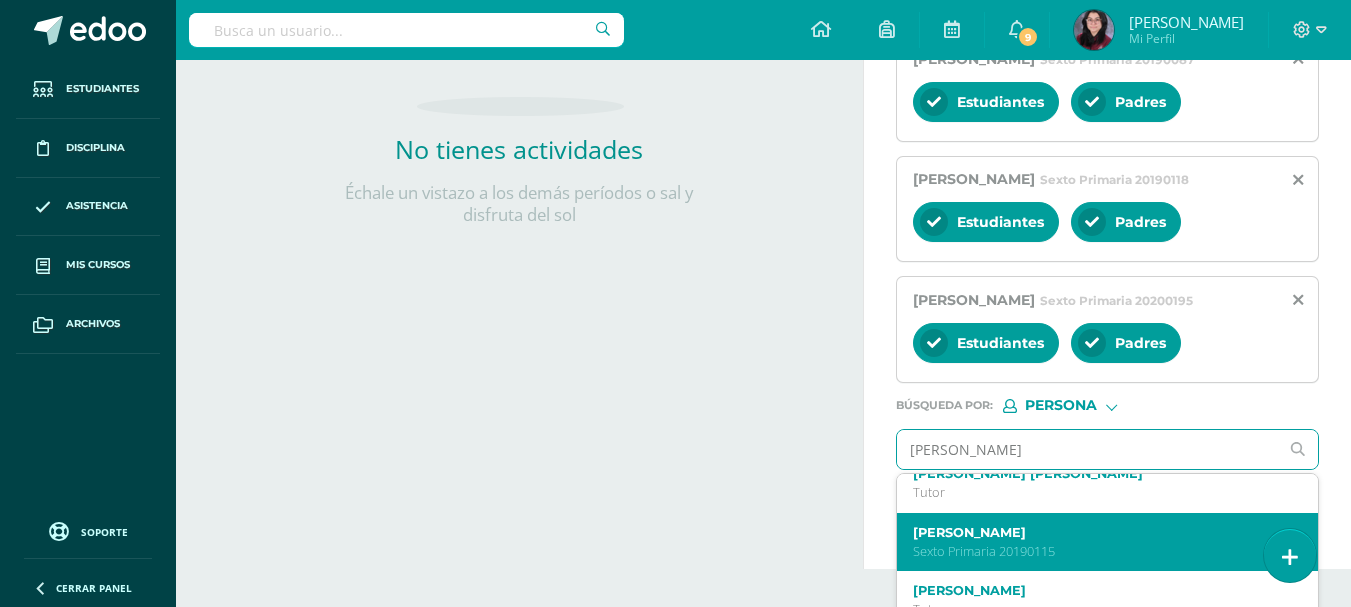 click on "[PERSON_NAME]" at bounding box center [1100, 532] 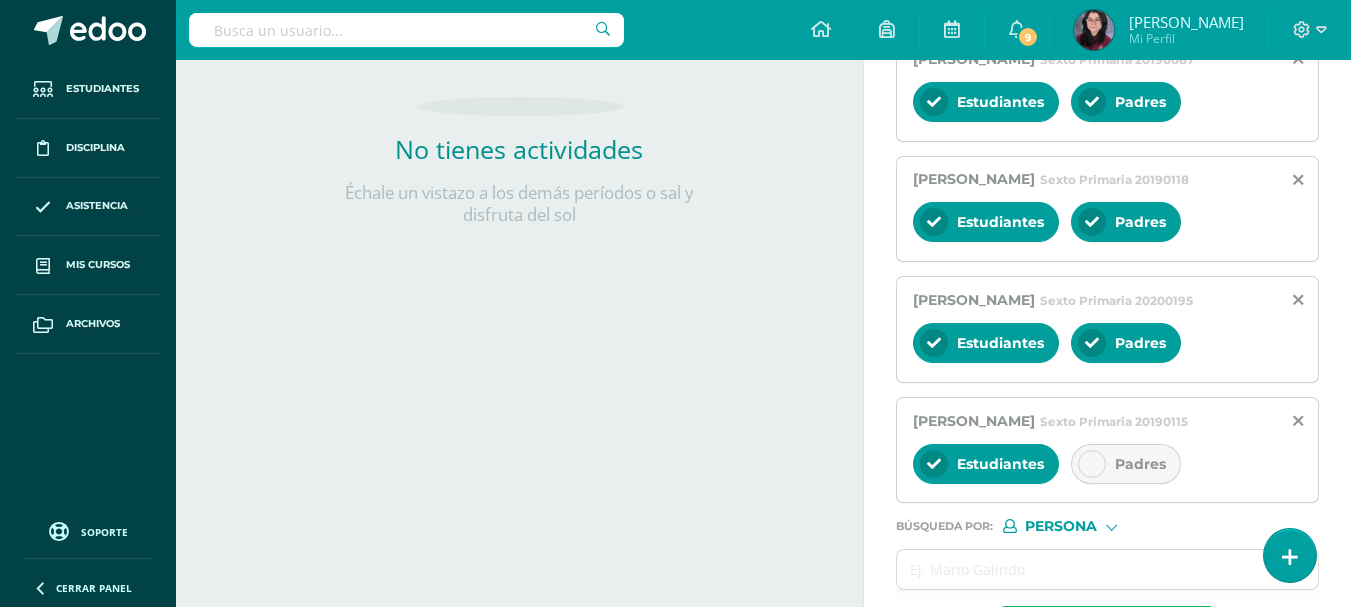 scroll, scrollTop: 0, scrollLeft: 0, axis: both 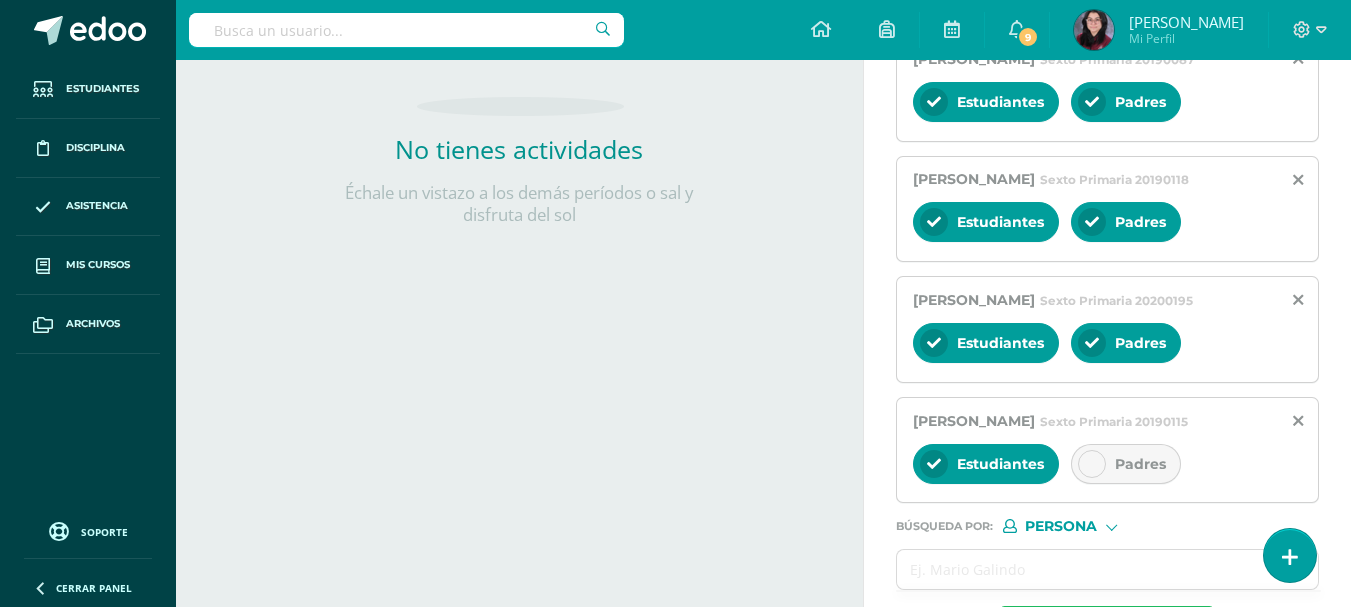 click at bounding box center [1092, 464] 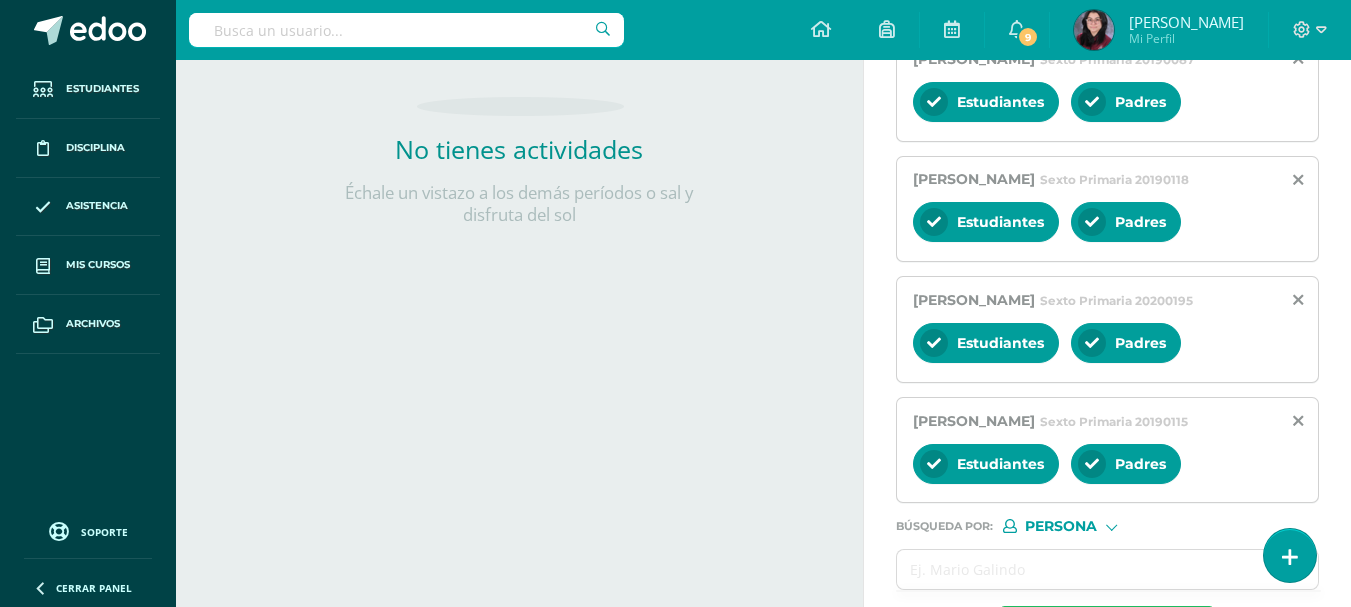 scroll, scrollTop: 599, scrollLeft: 0, axis: vertical 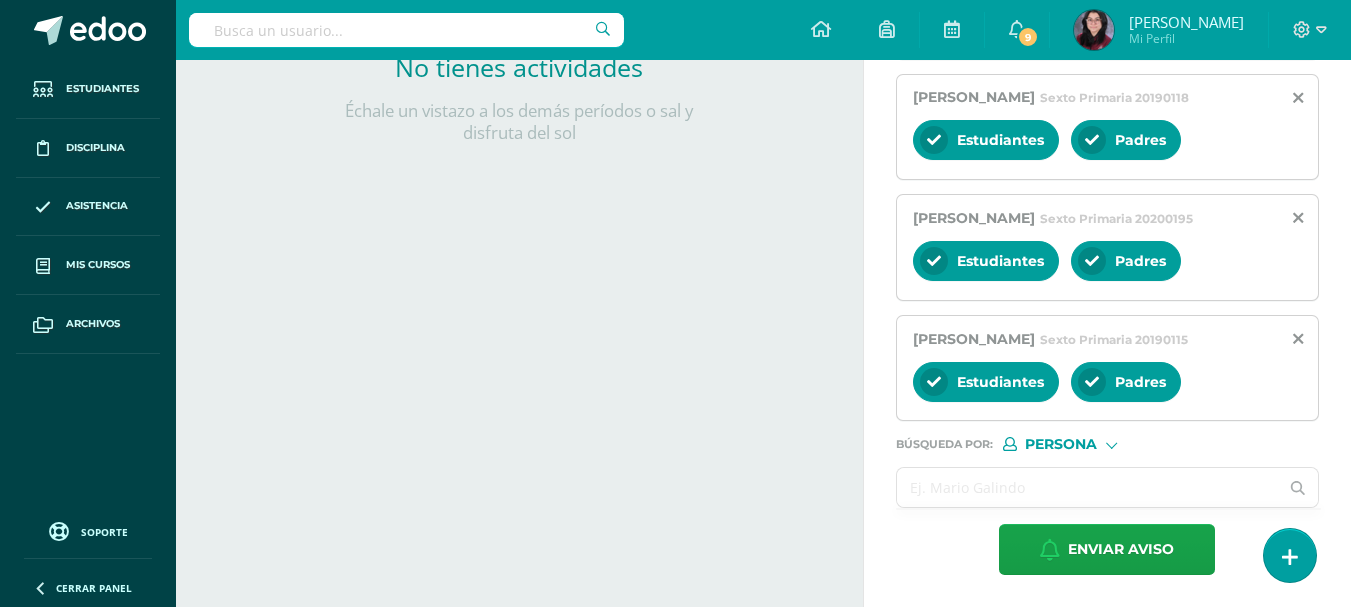 click at bounding box center [1088, 487] 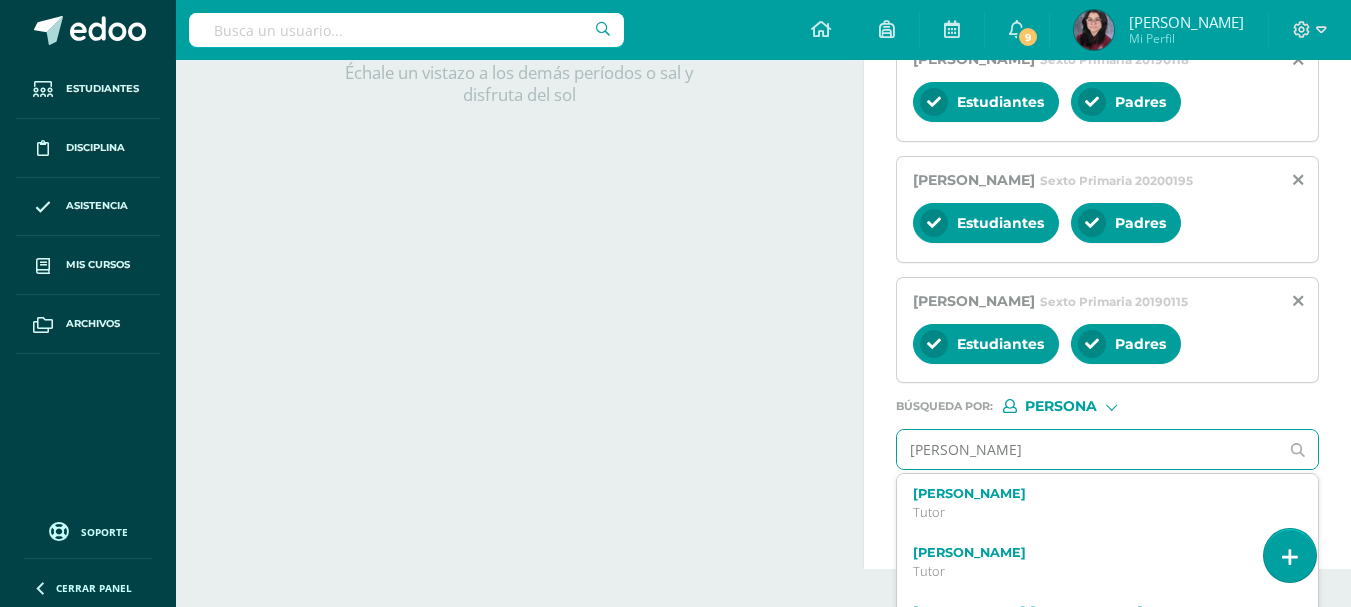 type on "[PERSON_NAME]" 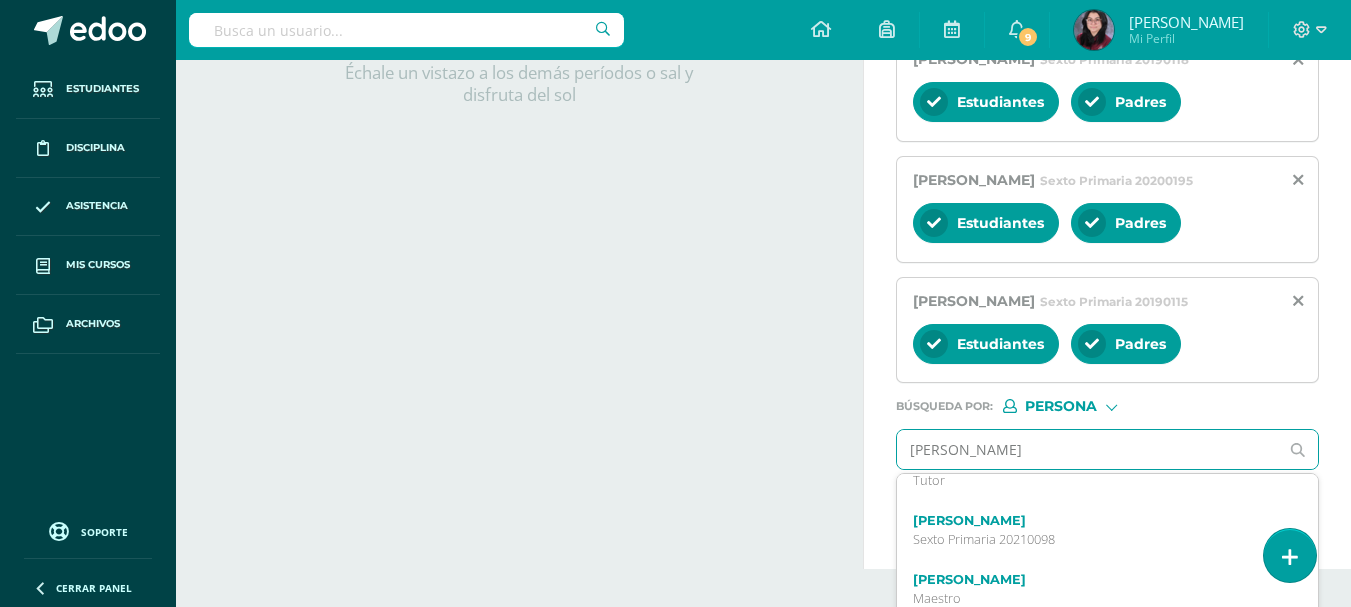 scroll, scrollTop: 226, scrollLeft: 0, axis: vertical 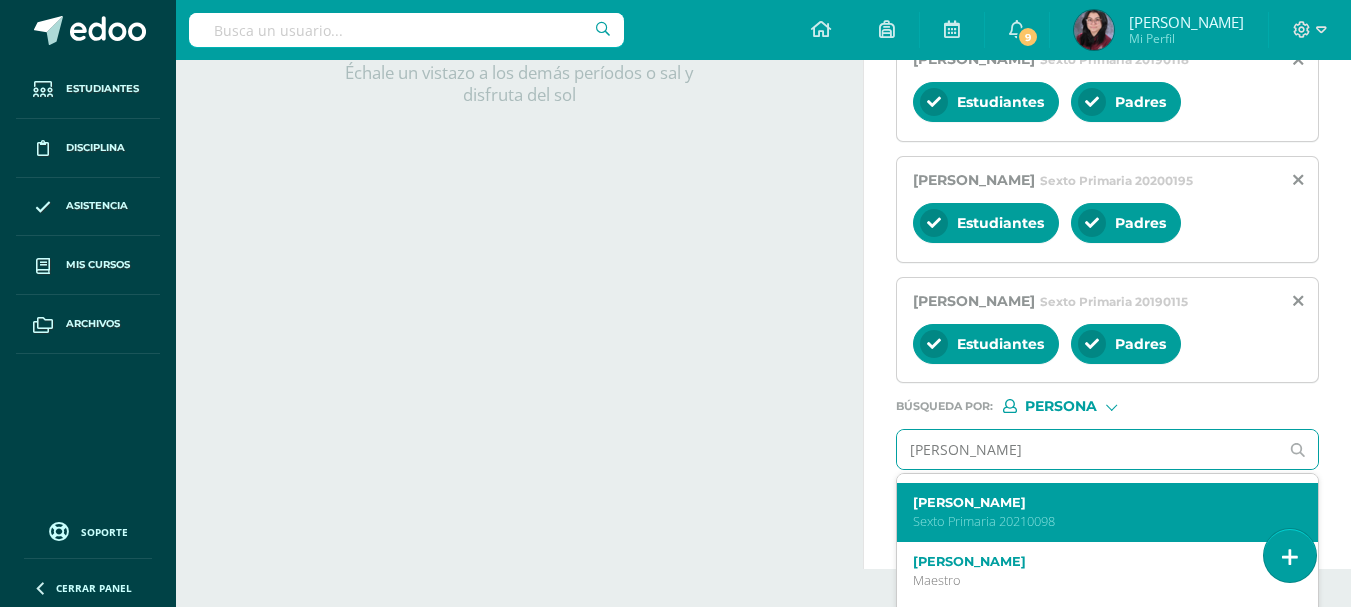 click on "Sexto Primaria 20210098" at bounding box center [1100, 521] 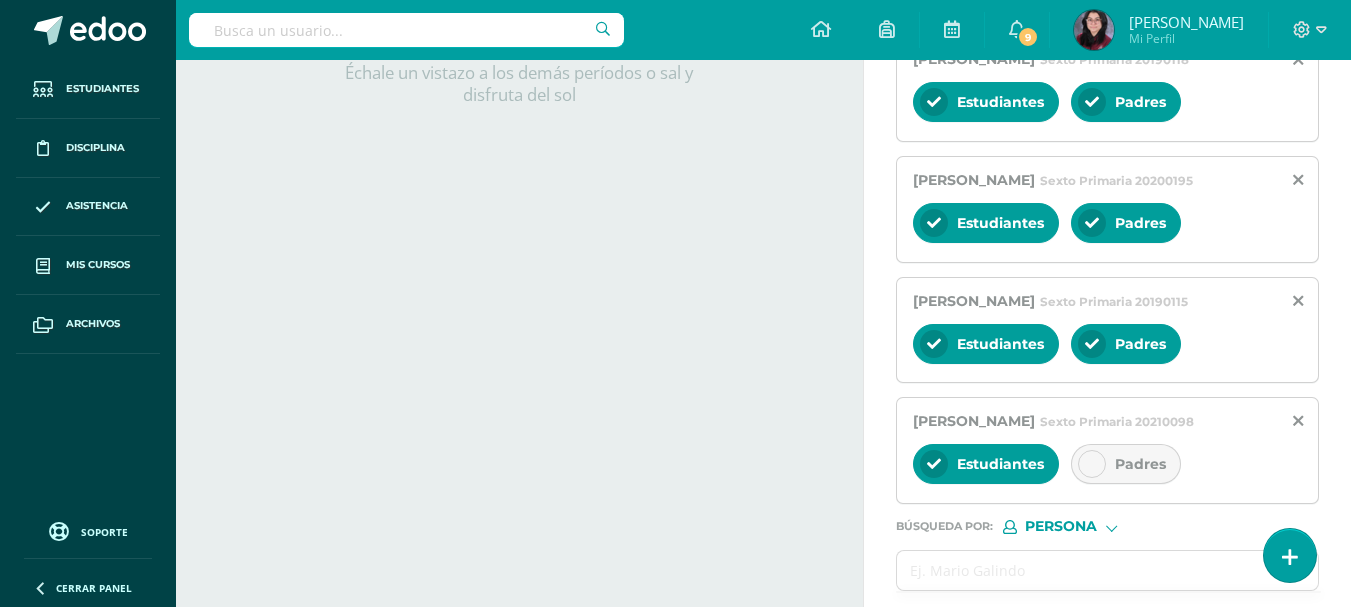 scroll, scrollTop: 0, scrollLeft: 0, axis: both 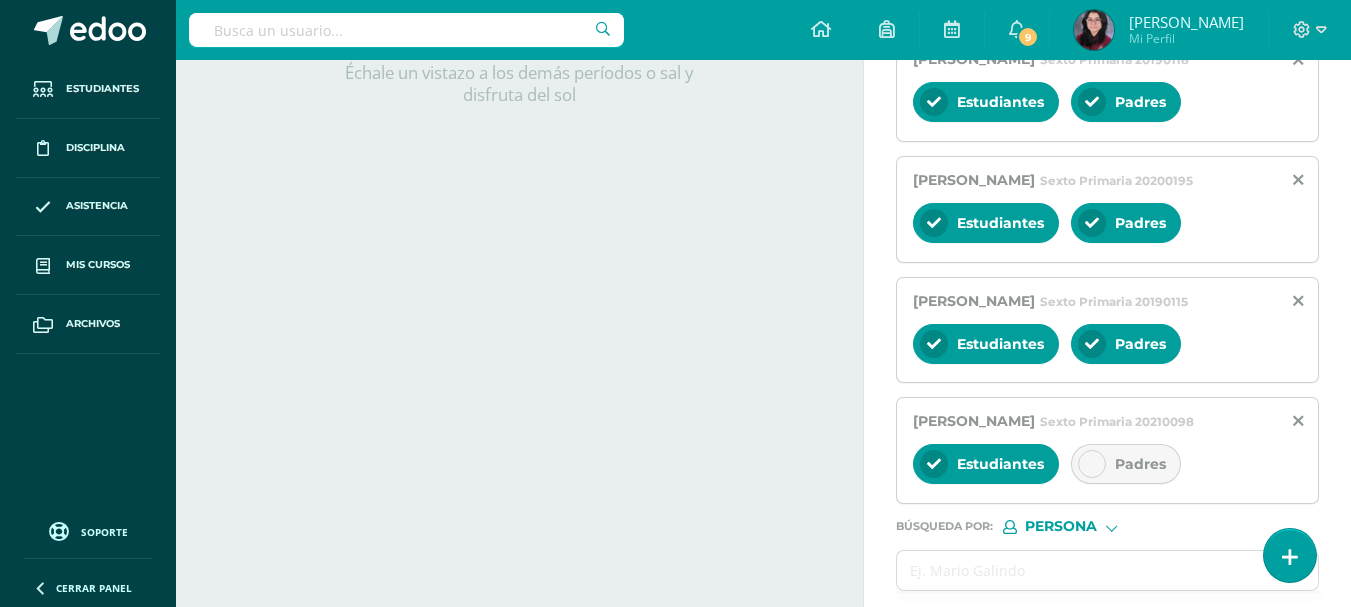 click at bounding box center [1092, 464] 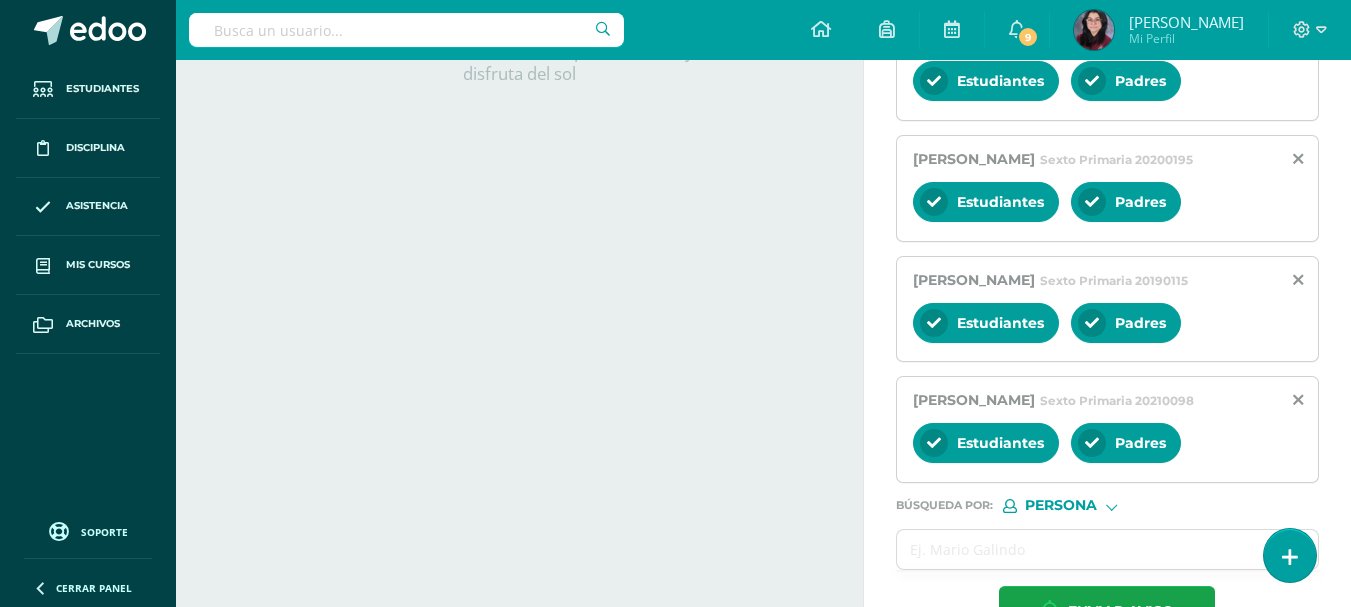 scroll, scrollTop: 739, scrollLeft: 0, axis: vertical 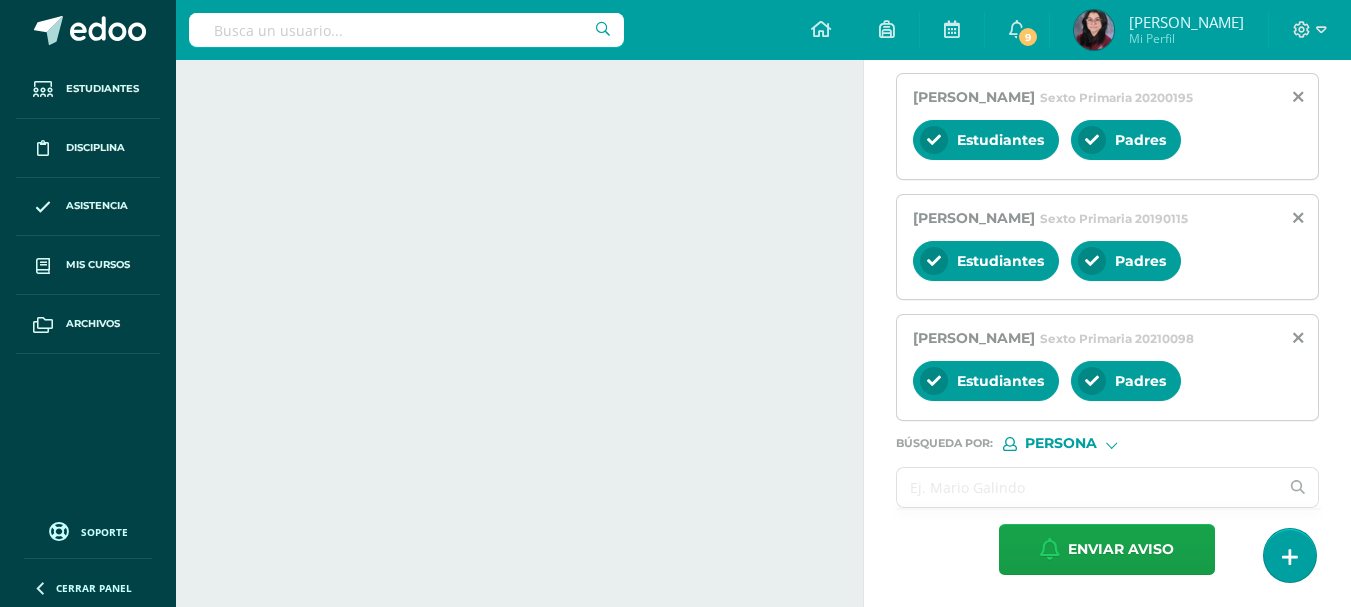 click at bounding box center [1088, 487] 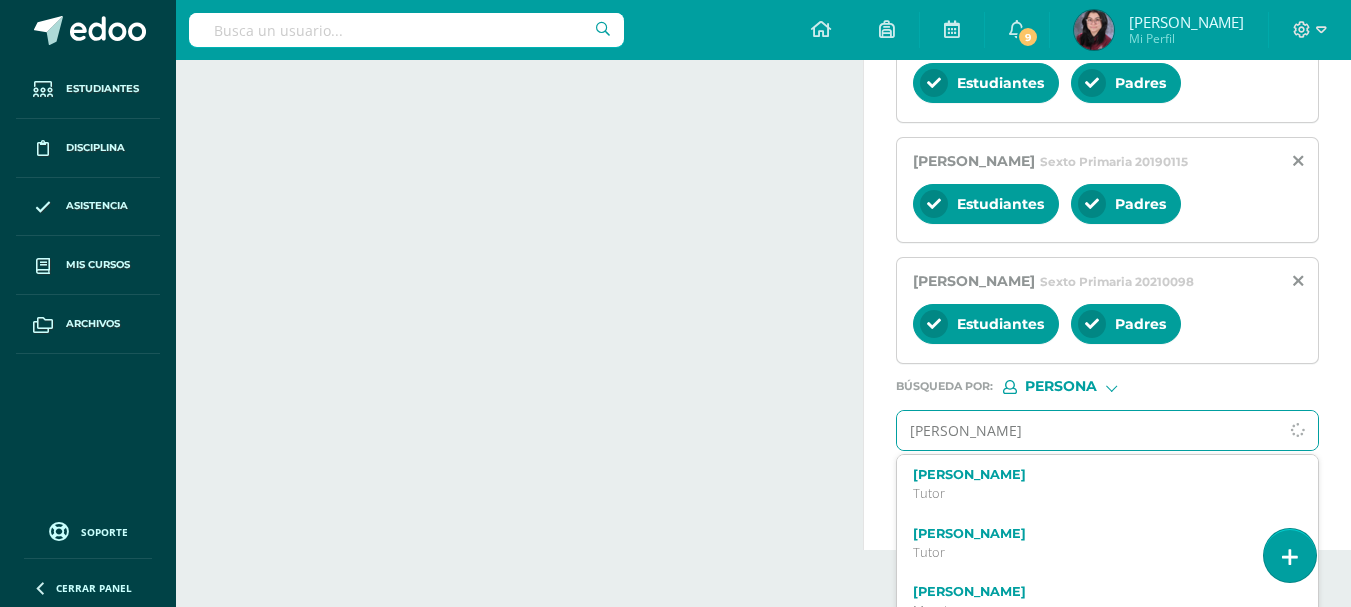 type on "[PERSON_NAME]" 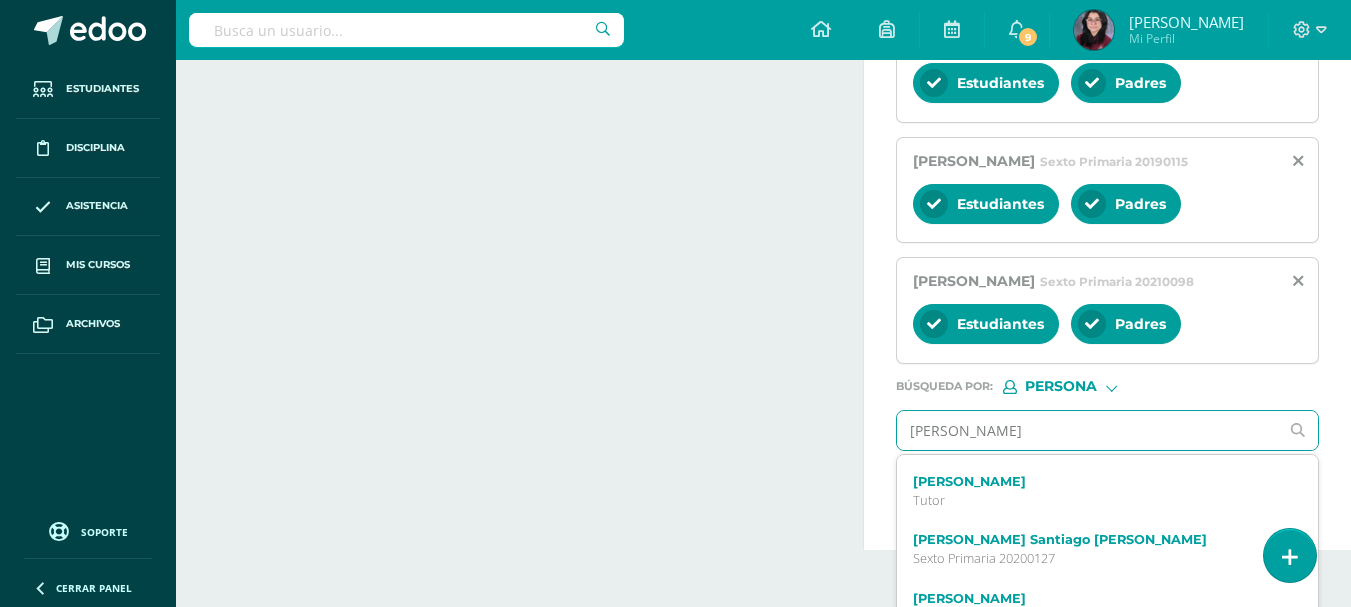 scroll, scrollTop: 356, scrollLeft: 0, axis: vertical 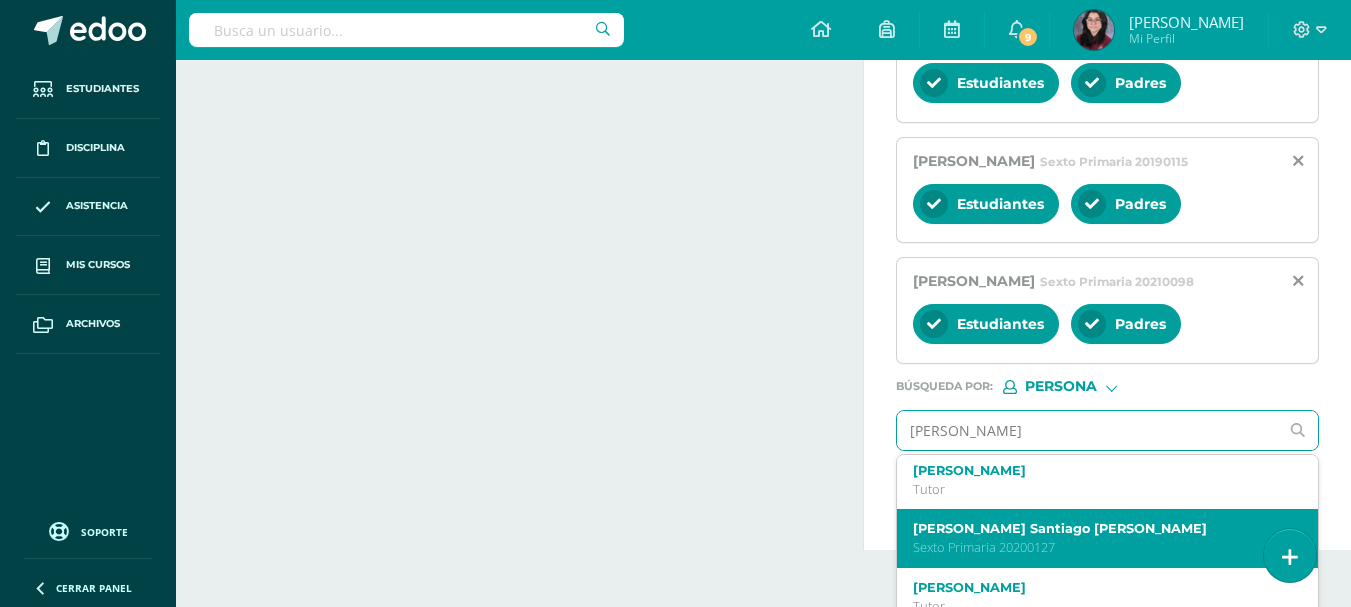 click on "[PERSON_NAME] Santiago [PERSON_NAME]" at bounding box center (1100, 528) 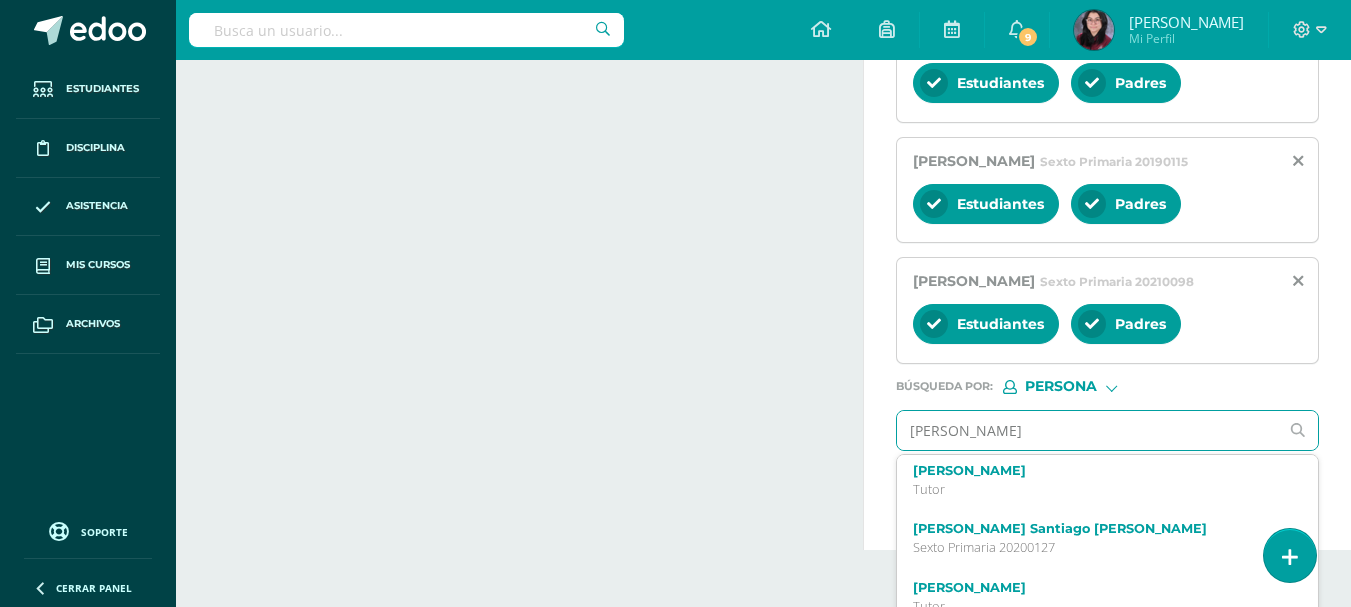 scroll, scrollTop: 0, scrollLeft: 0, axis: both 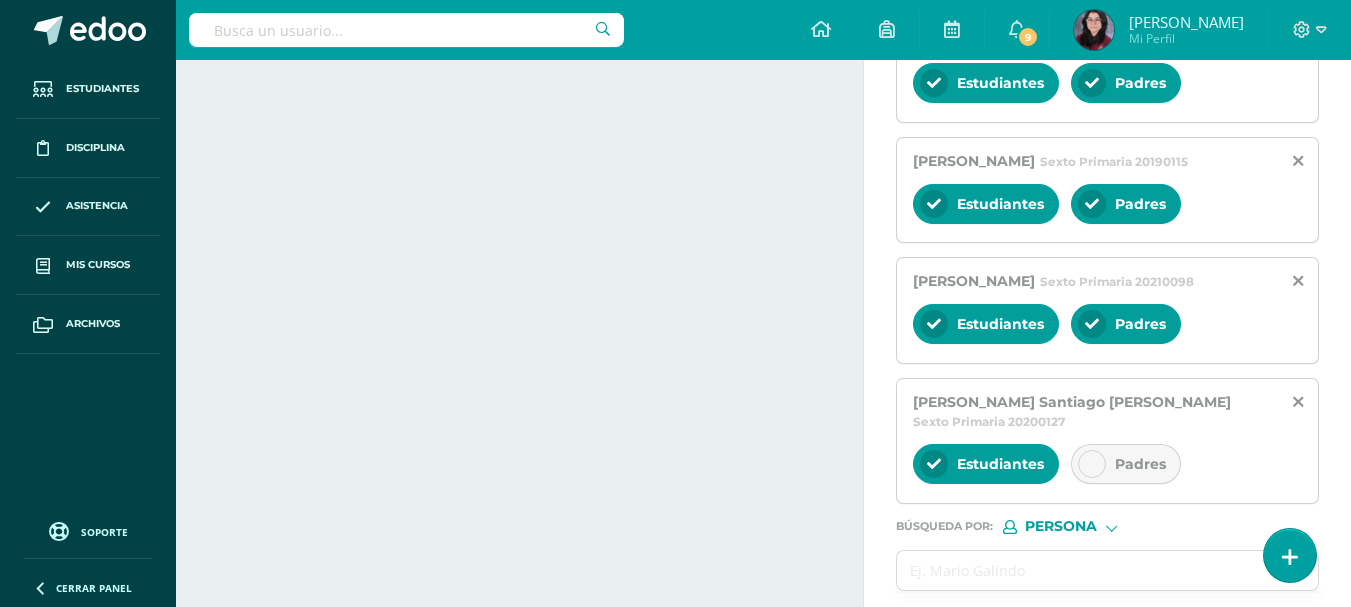 click at bounding box center (1092, 464) 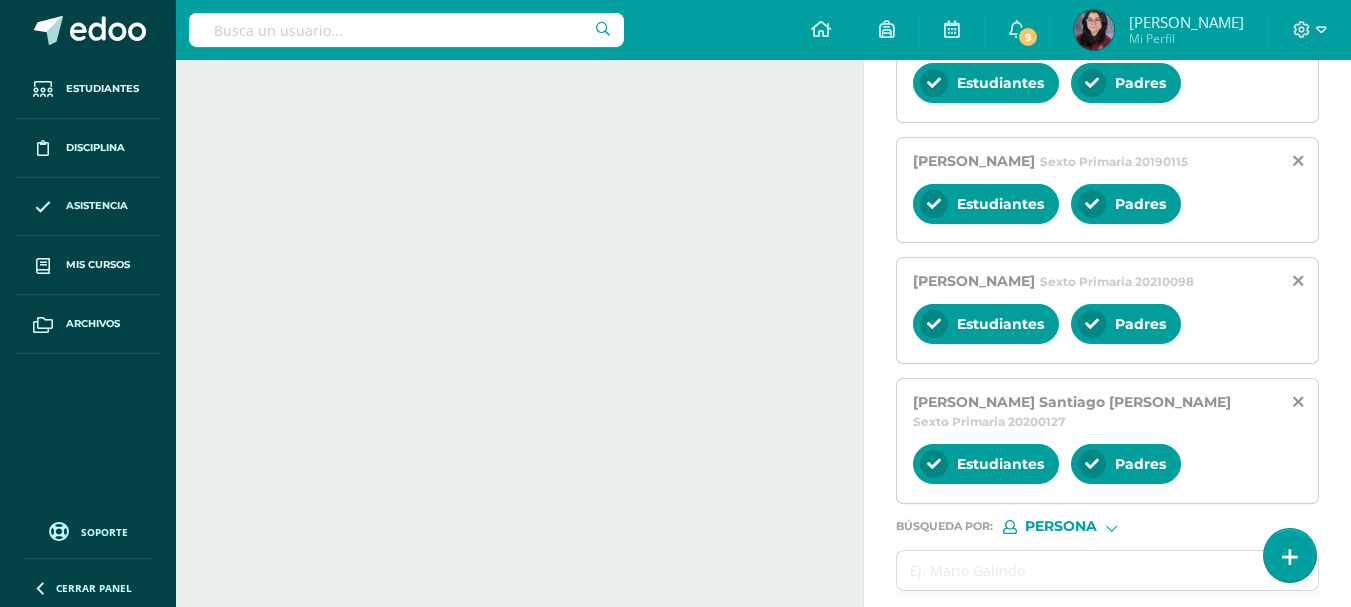 scroll, scrollTop: 879, scrollLeft: 0, axis: vertical 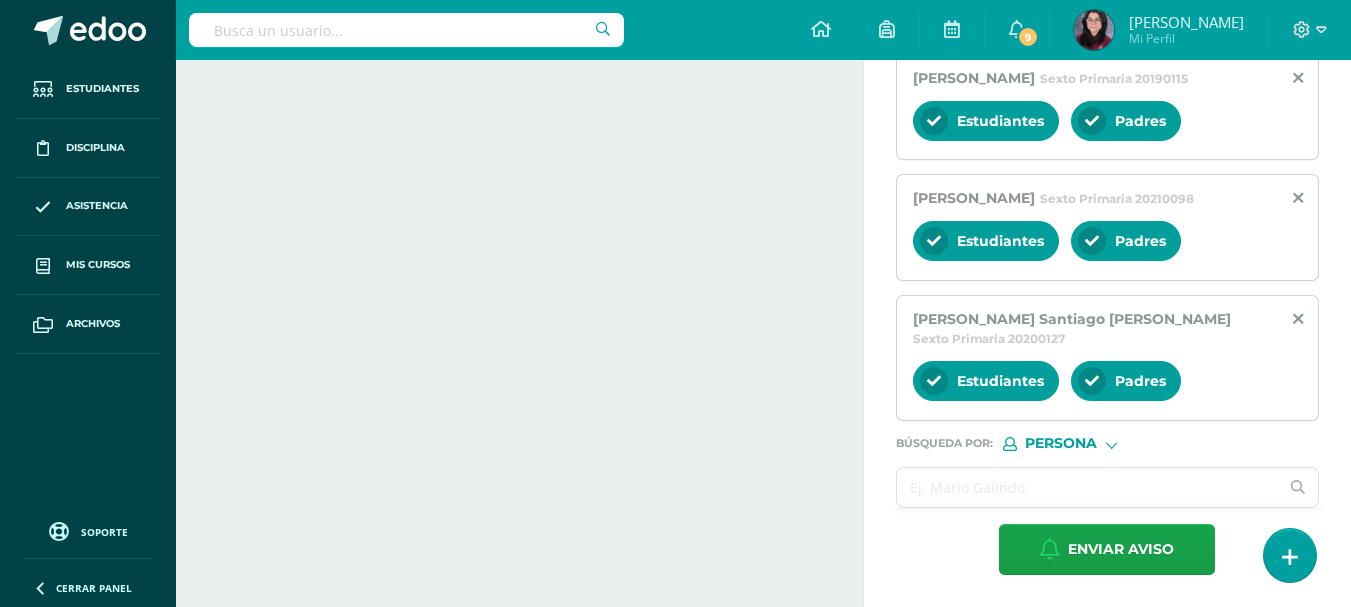 click at bounding box center [1088, 487] 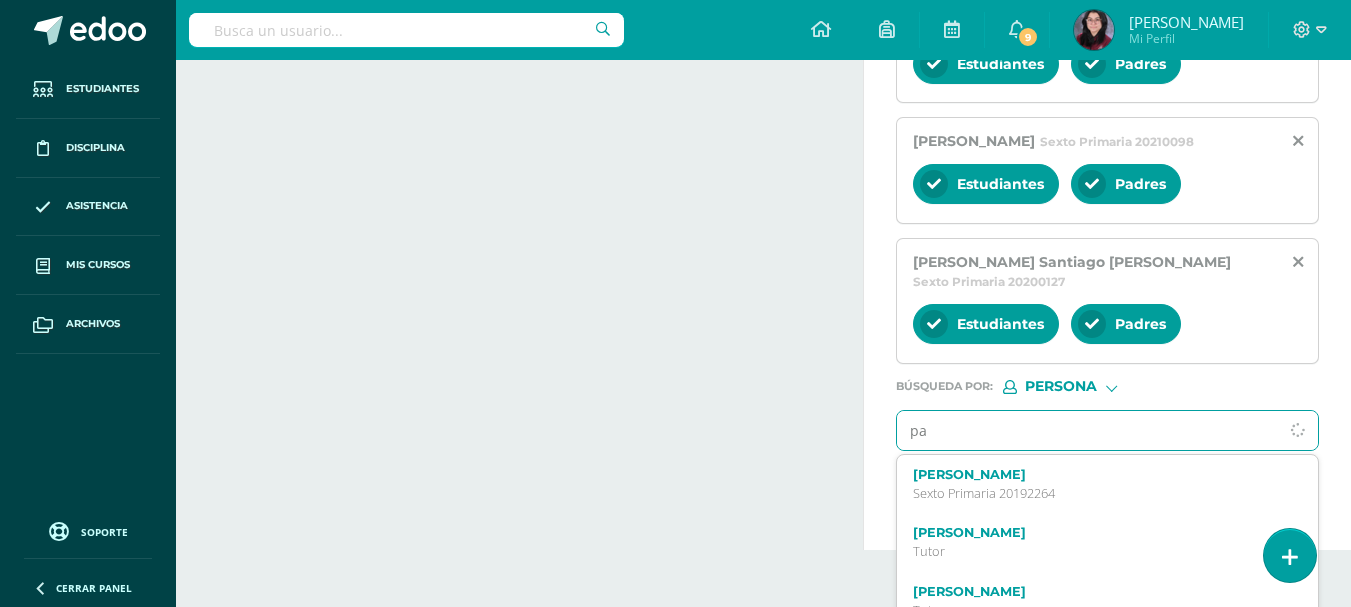 type on "p" 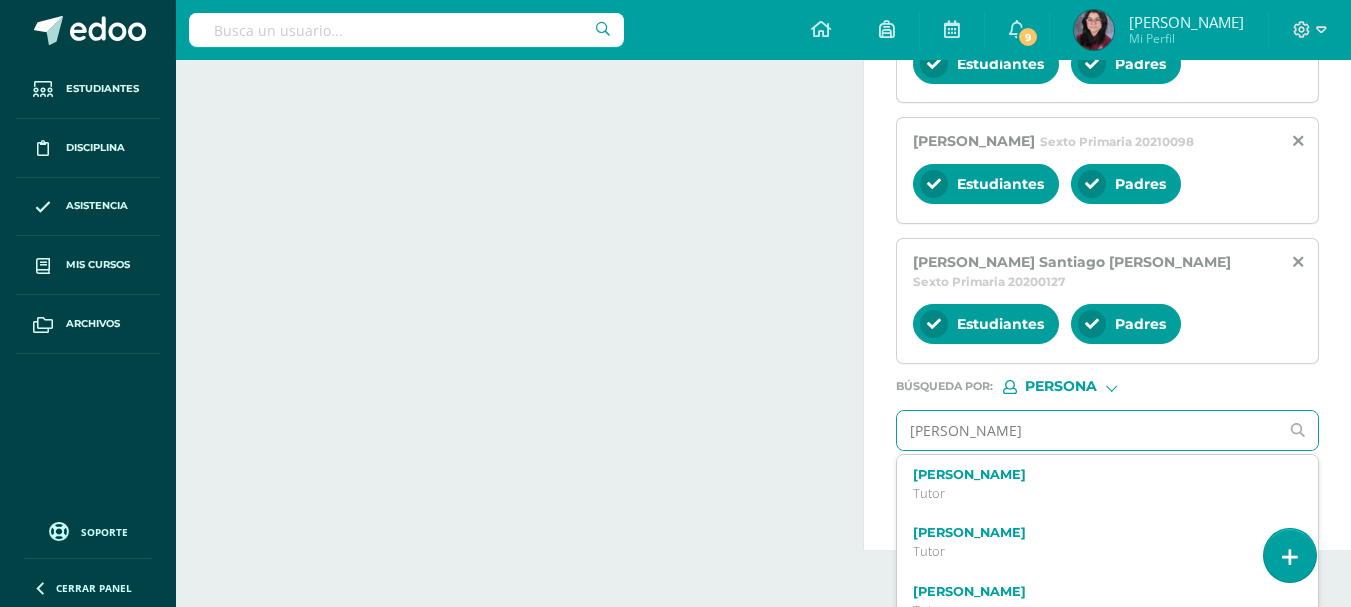 type on "[PERSON_NAME]" 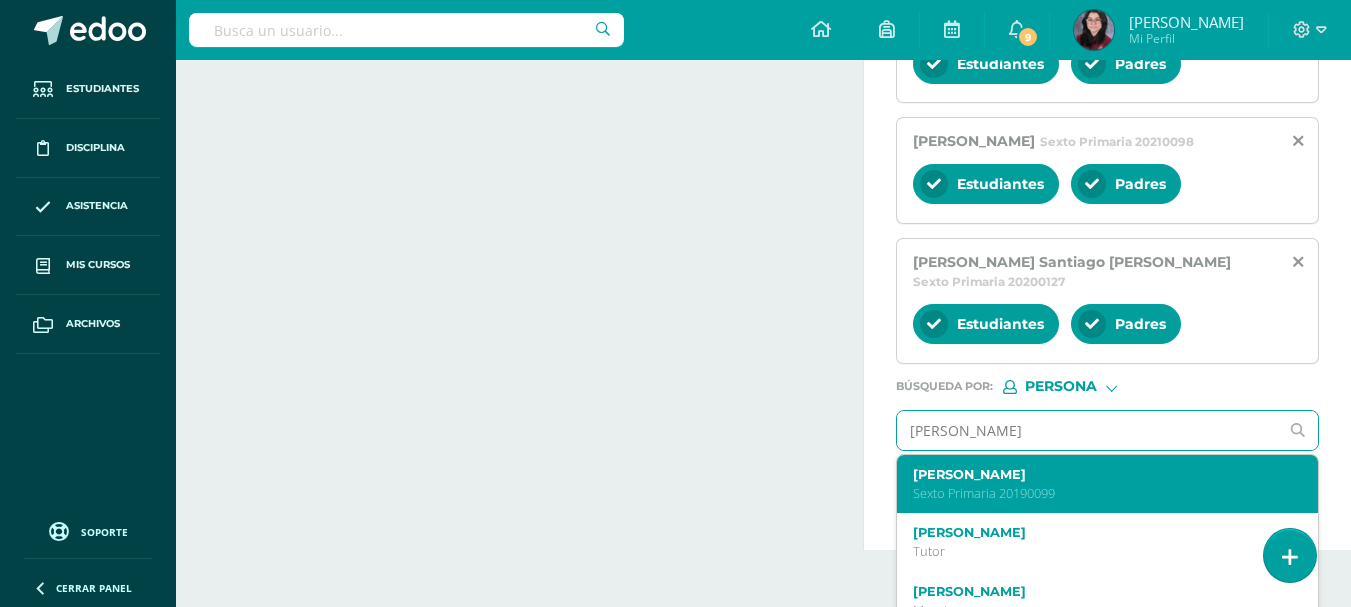 click on "[PERSON_NAME] Sexto Primaria 20190099" at bounding box center (1100, 484) 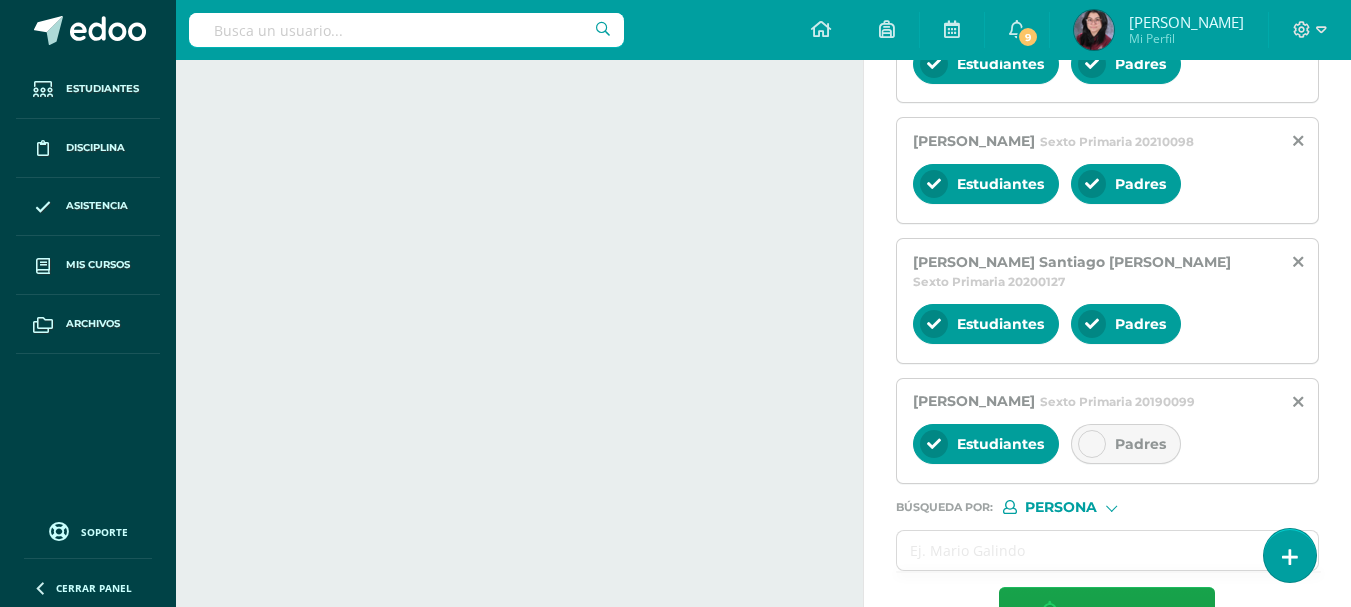 click on "Padres" at bounding box center (1126, 444) 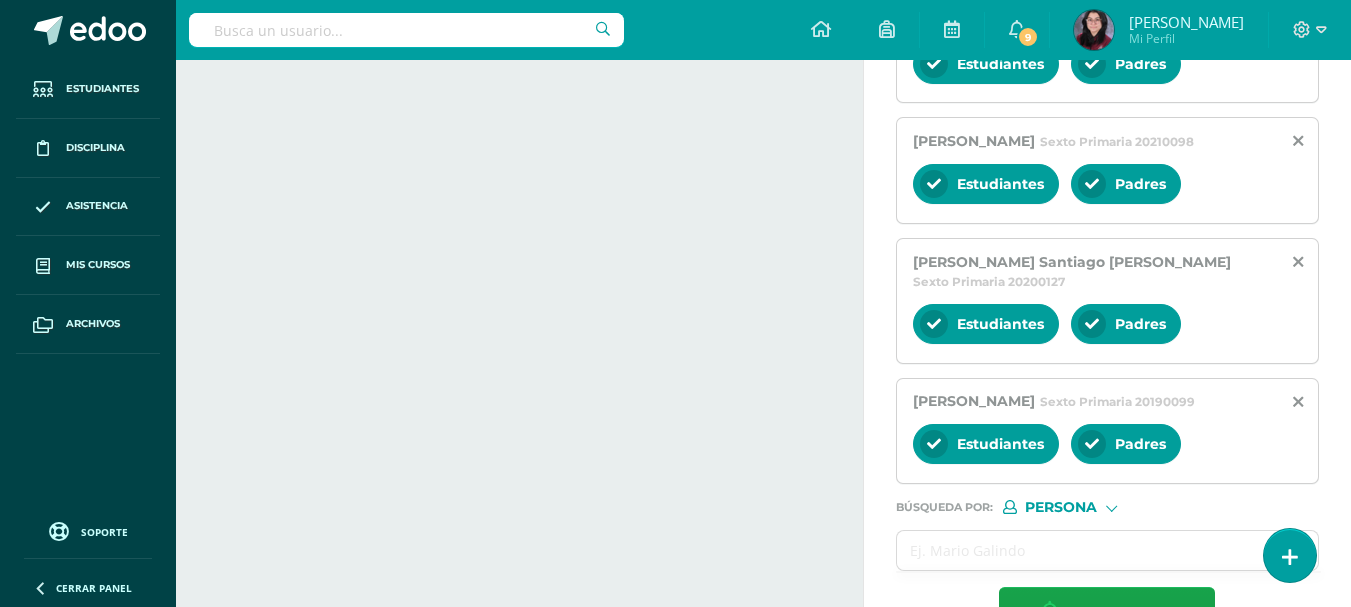 scroll, scrollTop: 1018, scrollLeft: 0, axis: vertical 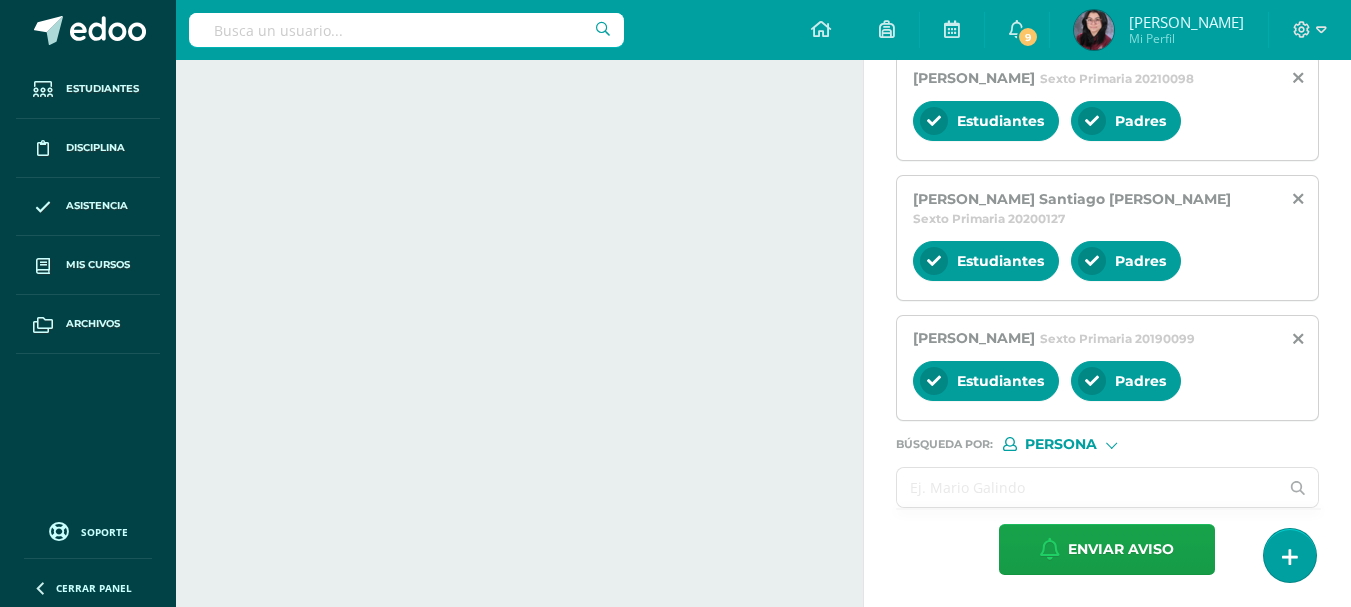click at bounding box center (1088, 487) 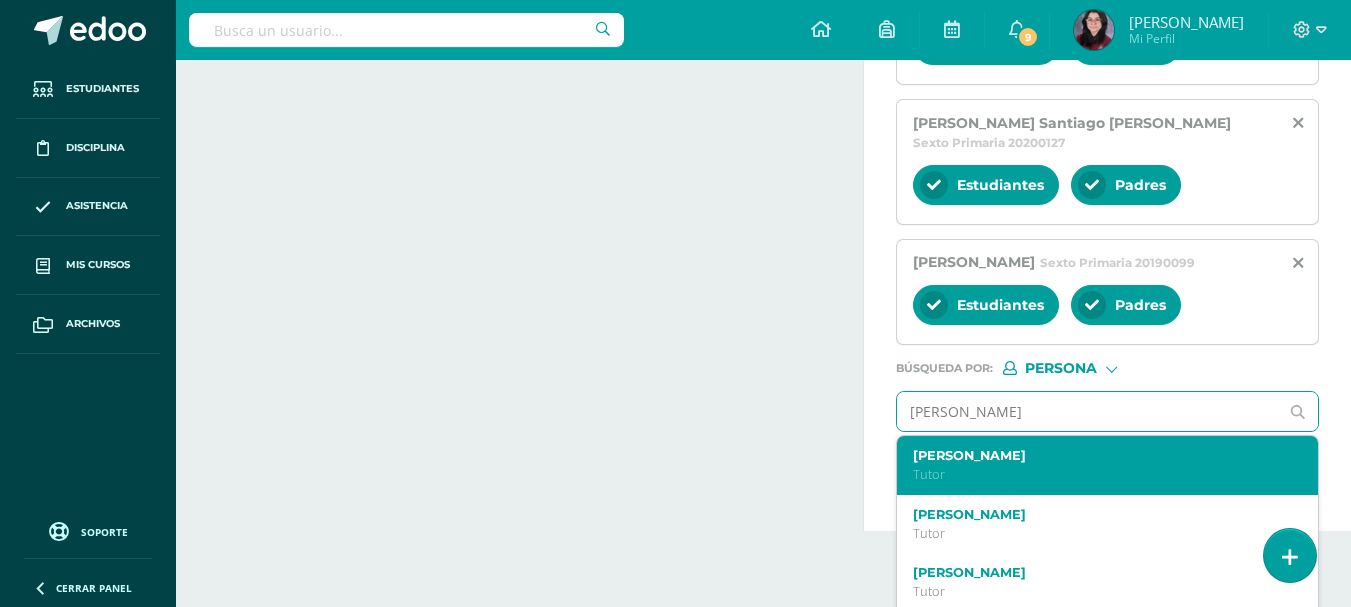 type on "[PERSON_NAME]" 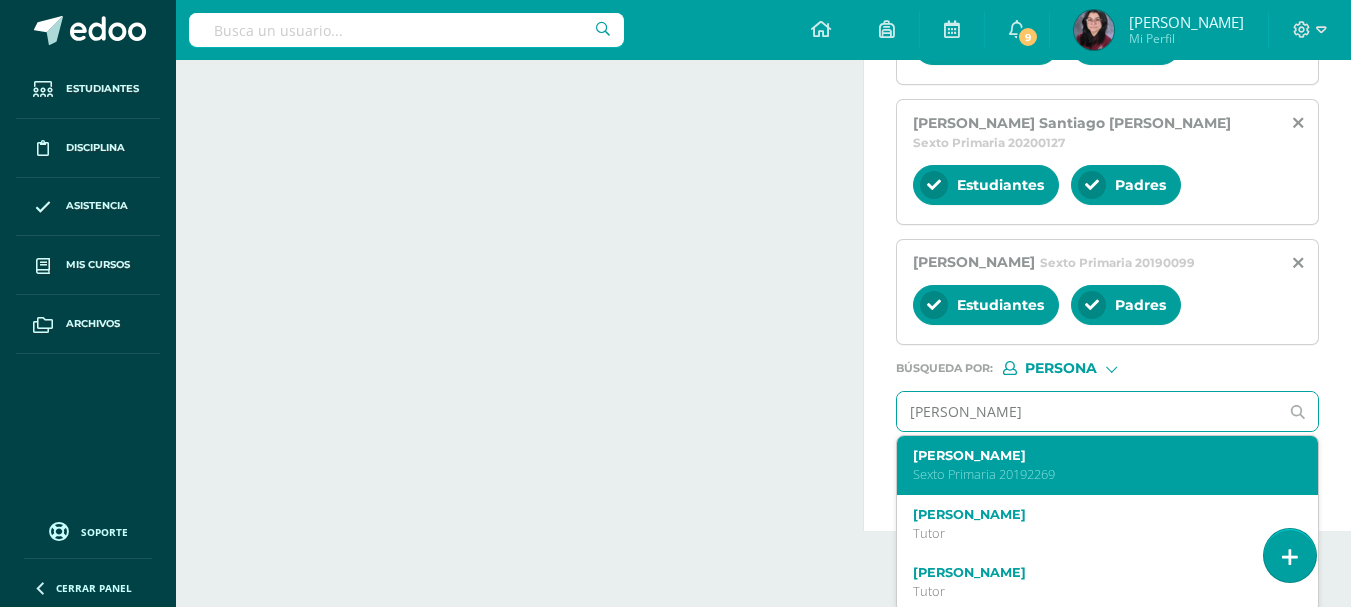 click on "Sexto Primaria 20192269" at bounding box center [1100, 474] 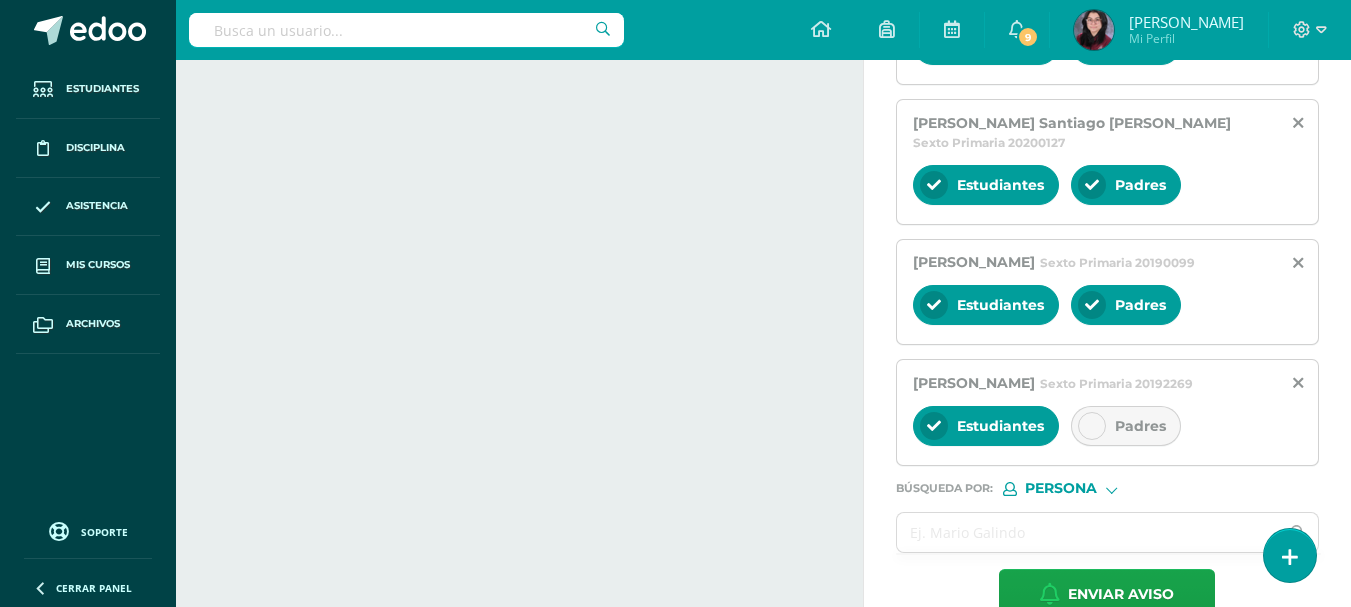 click on "Padres" at bounding box center [1140, 426] 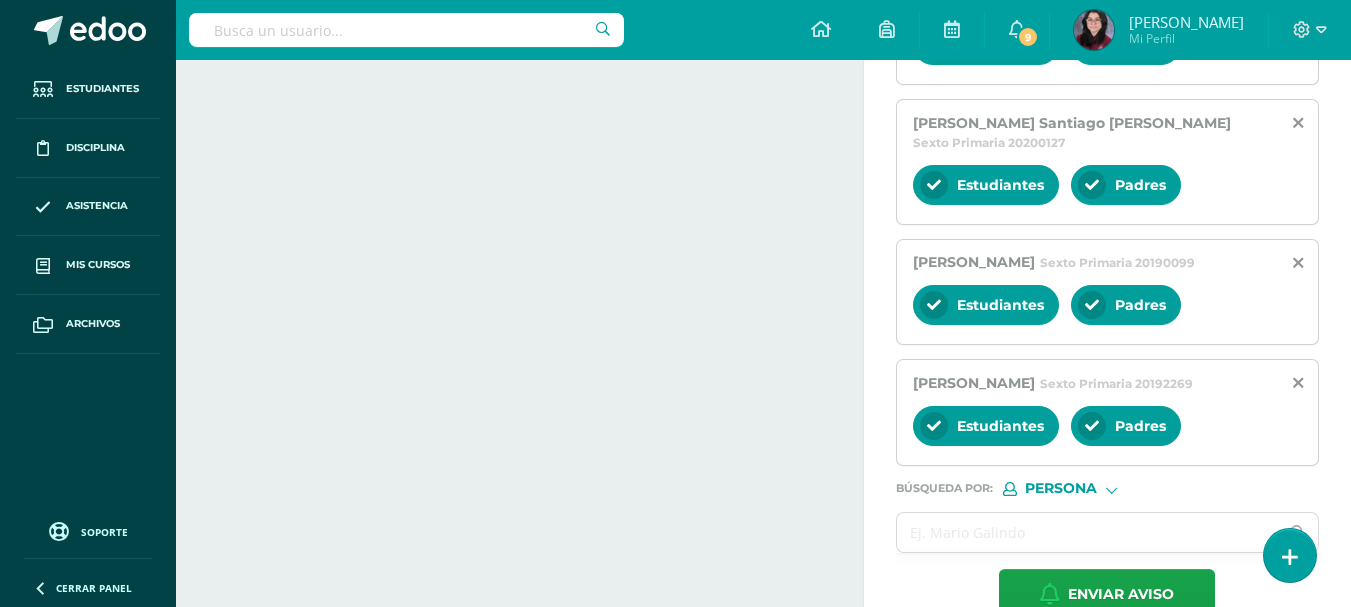 scroll, scrollTop: 1139, scrollLeft: 0, axis: vertical 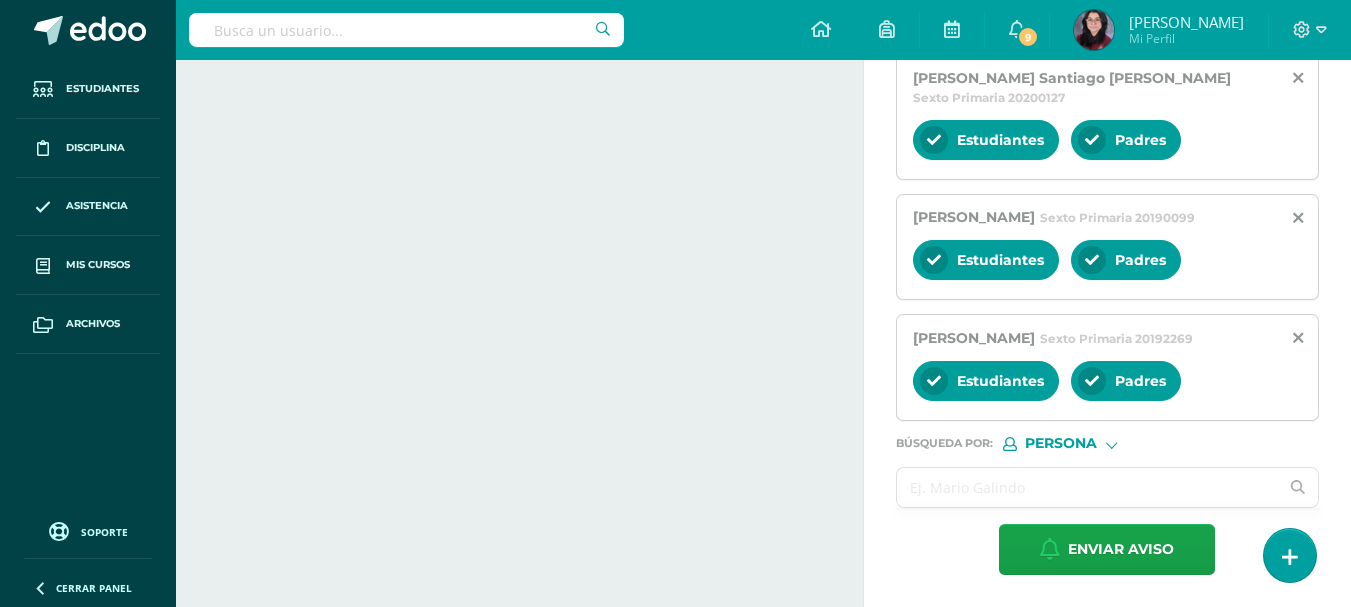 click at bounding box center [1088, 487] 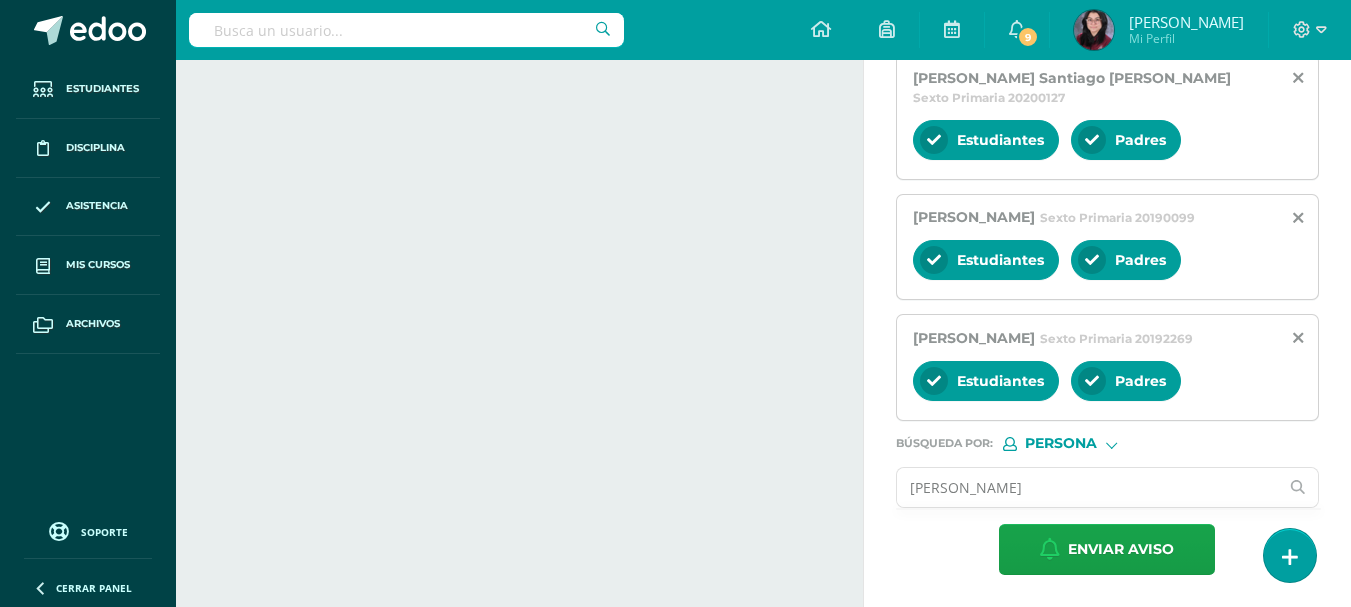 type on "[PERSON_NAME]" 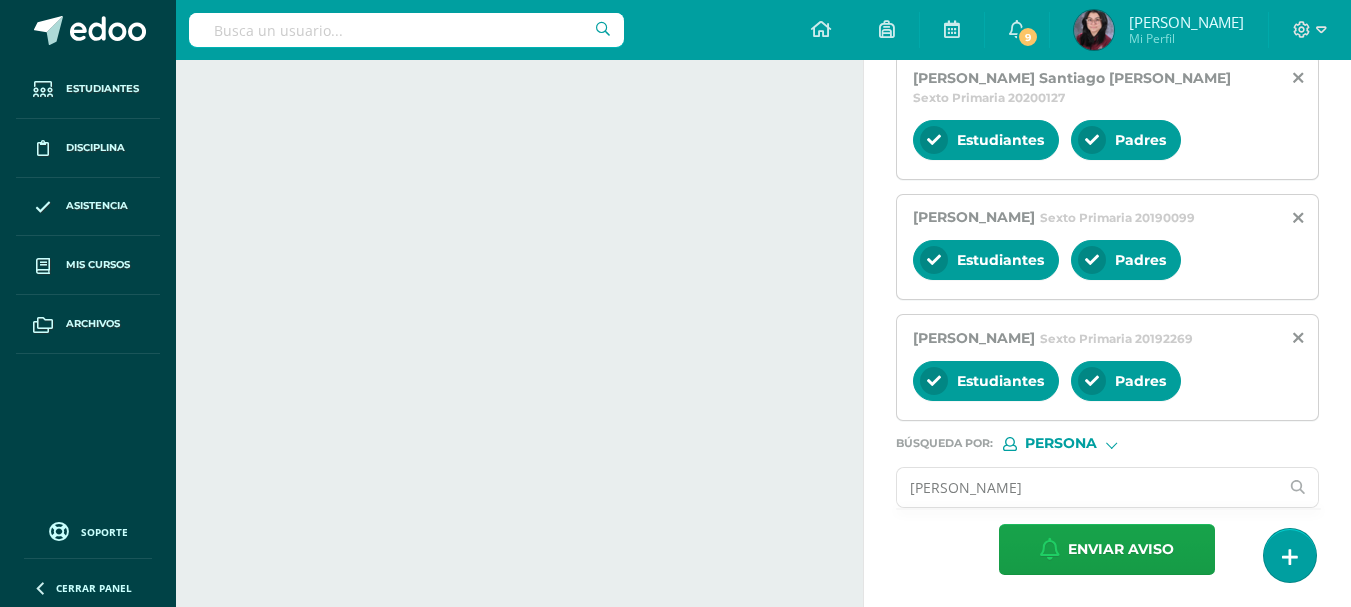 click 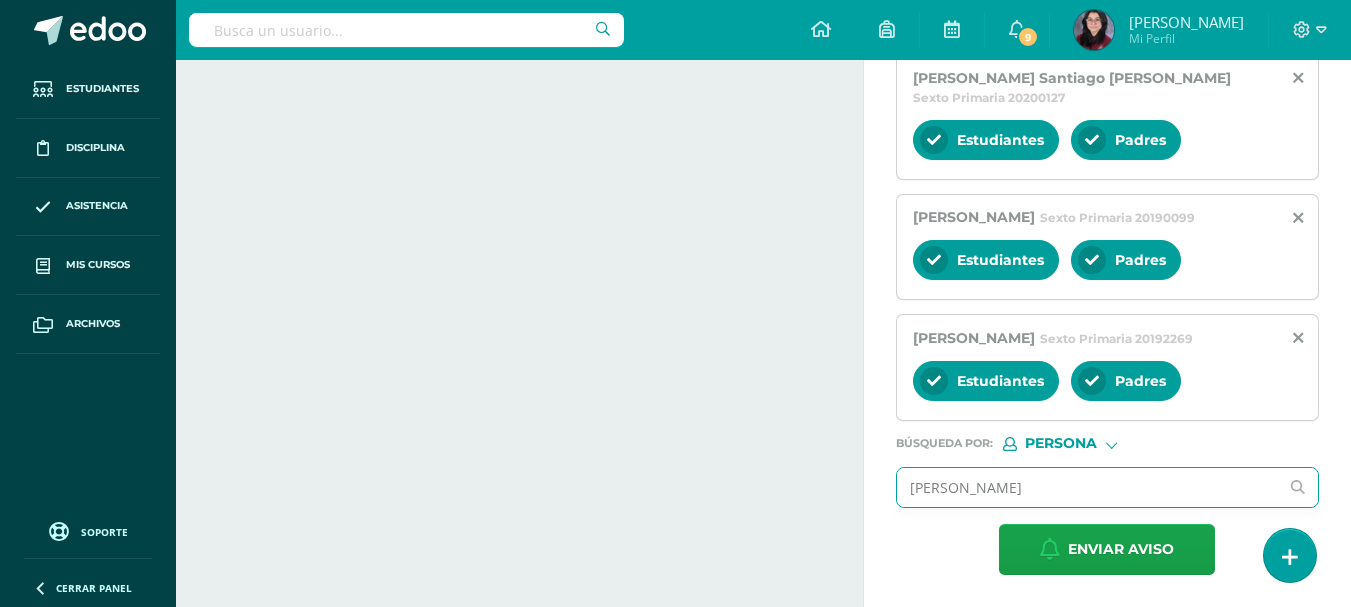 click on "[PERSON_NAME]" at bounding box center (1088, 487) 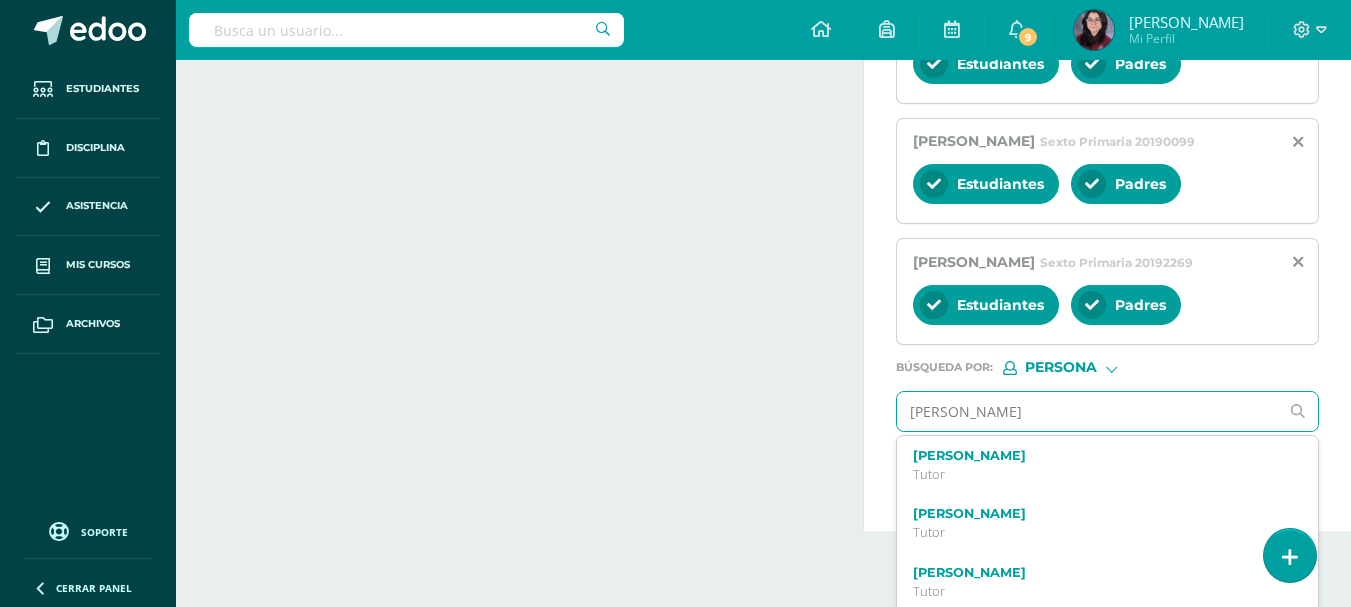 type on "[PERSON_NAME]" 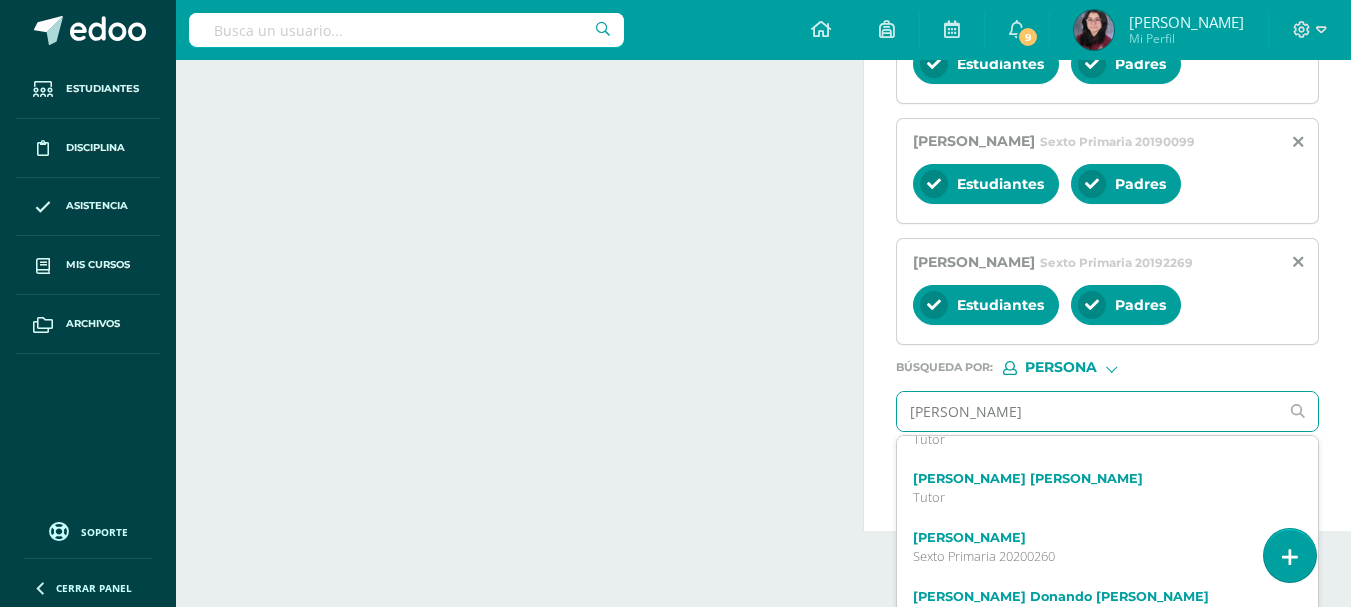 scroll, scrollTop: 139, scrollLeft: 0, axis: vertical 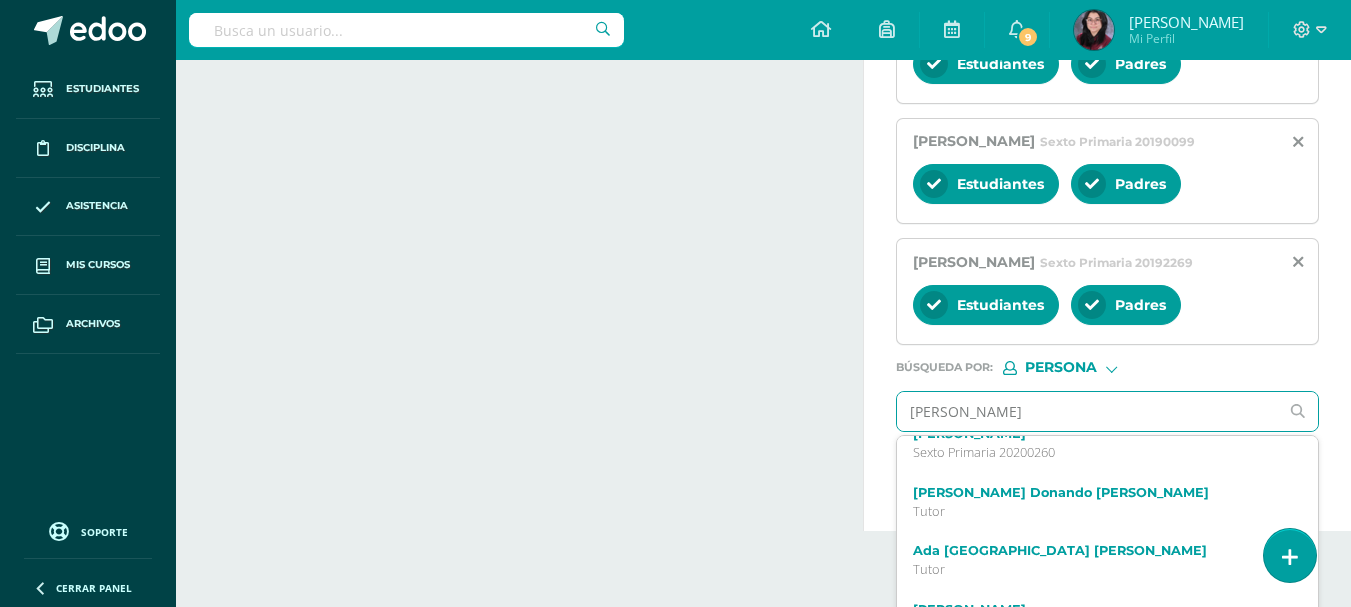 click on "[PERSON_NAME]" at bounding box center (1088, 411) 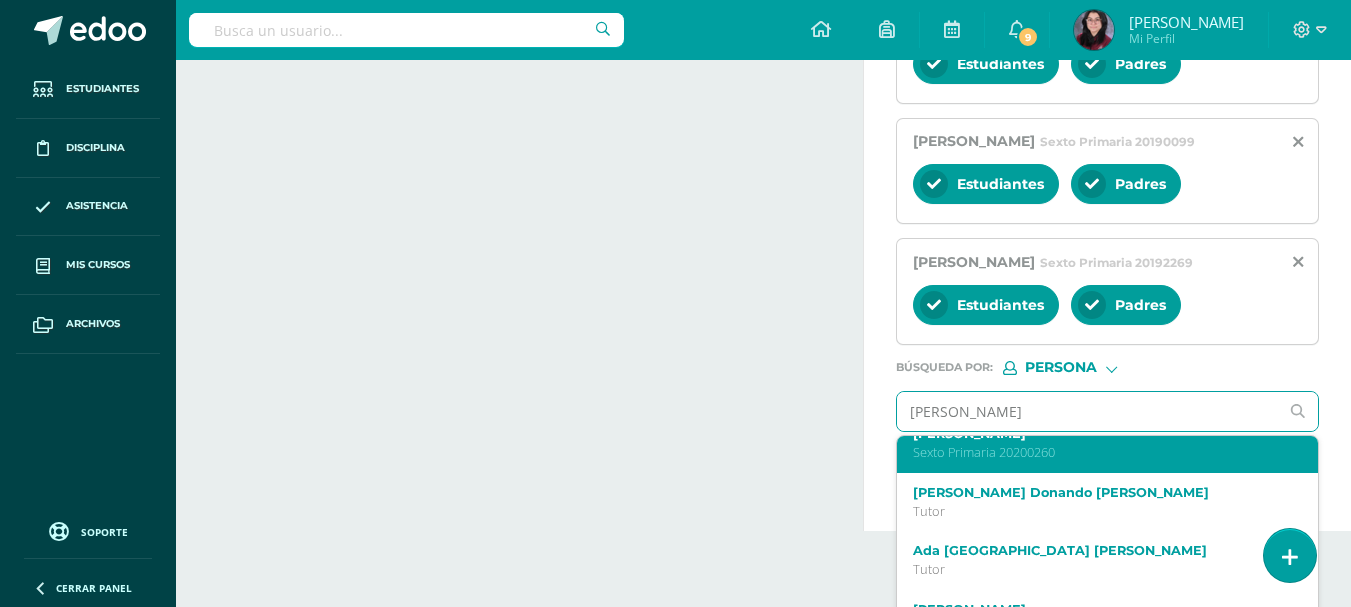 click on "Sexto Primaria 20200260" at bounding box center (1100, 452) 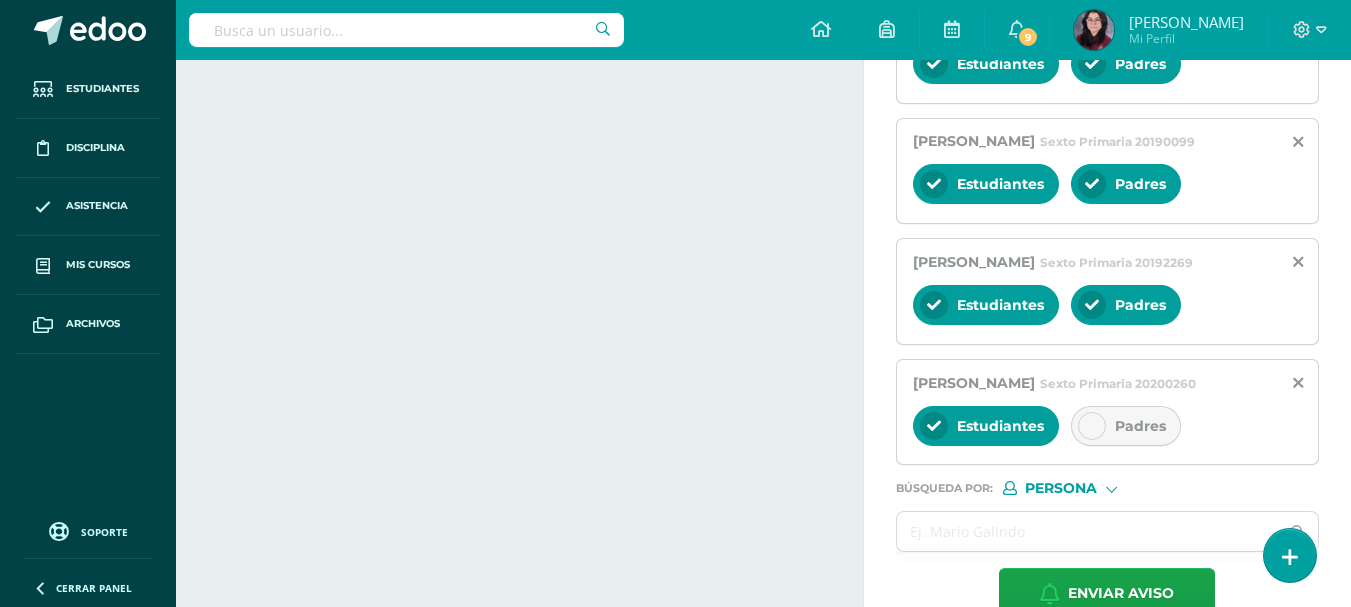 scroll, scrollTop: 0, scrollLeft: 0, axis: both 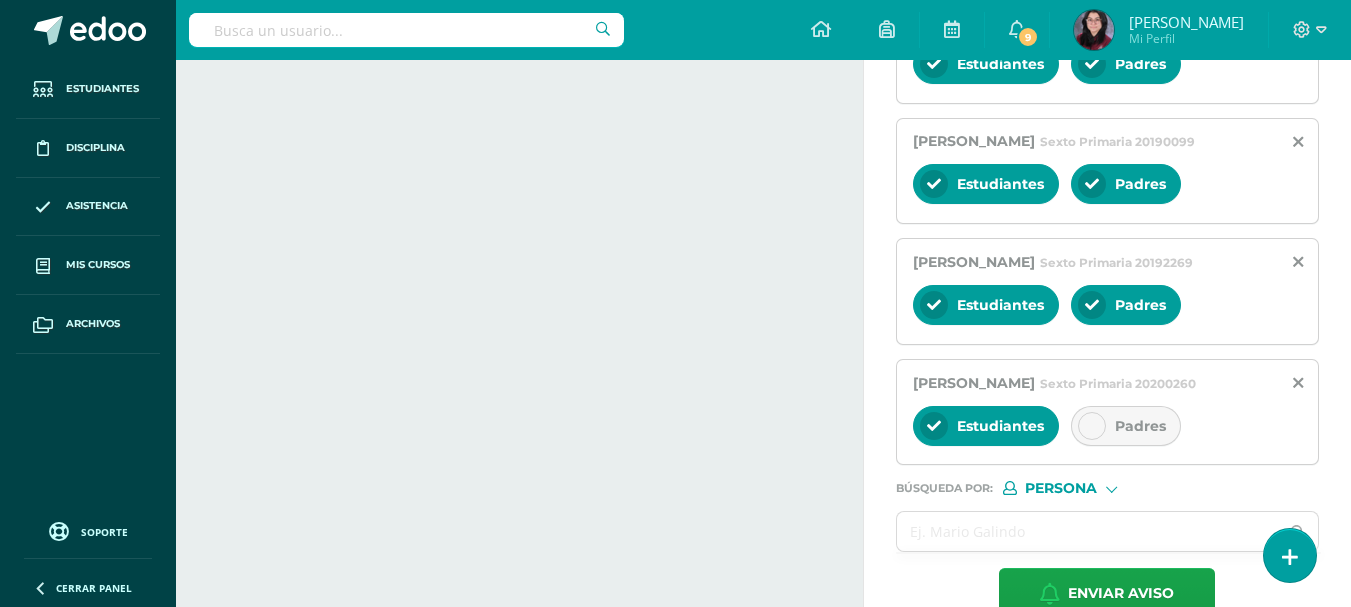 click at bounding box center (1092, 426) 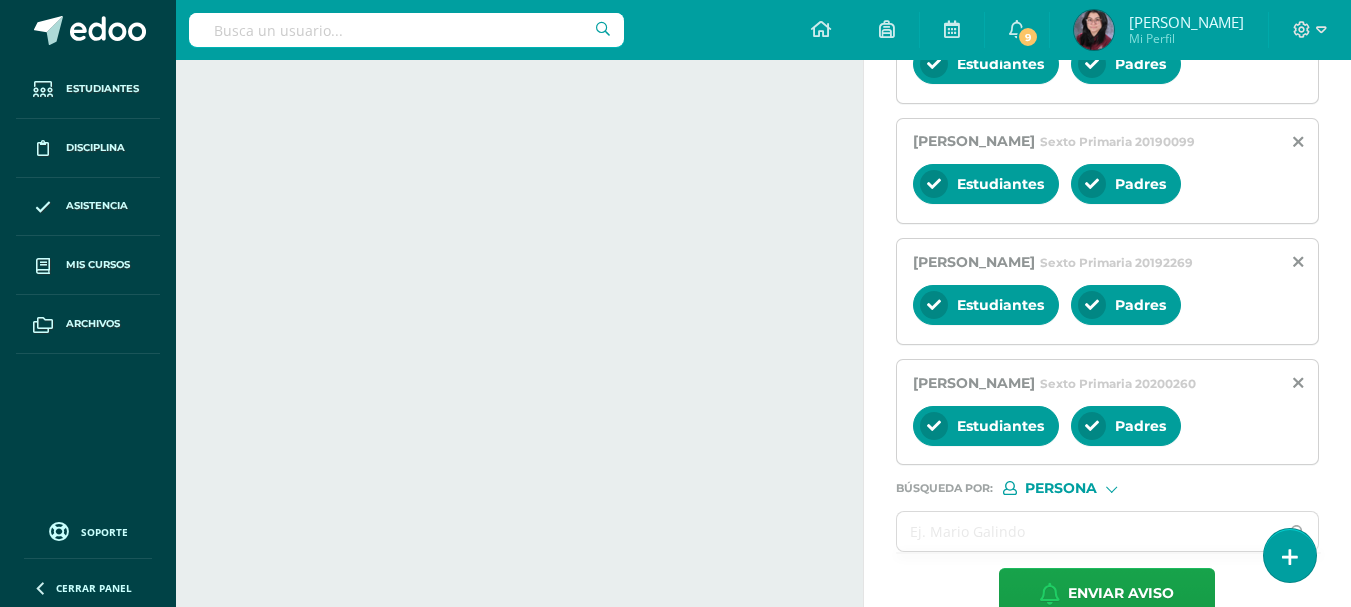 scroll, scrollTop: 1278, scrollLeft: 0, axis: vertical 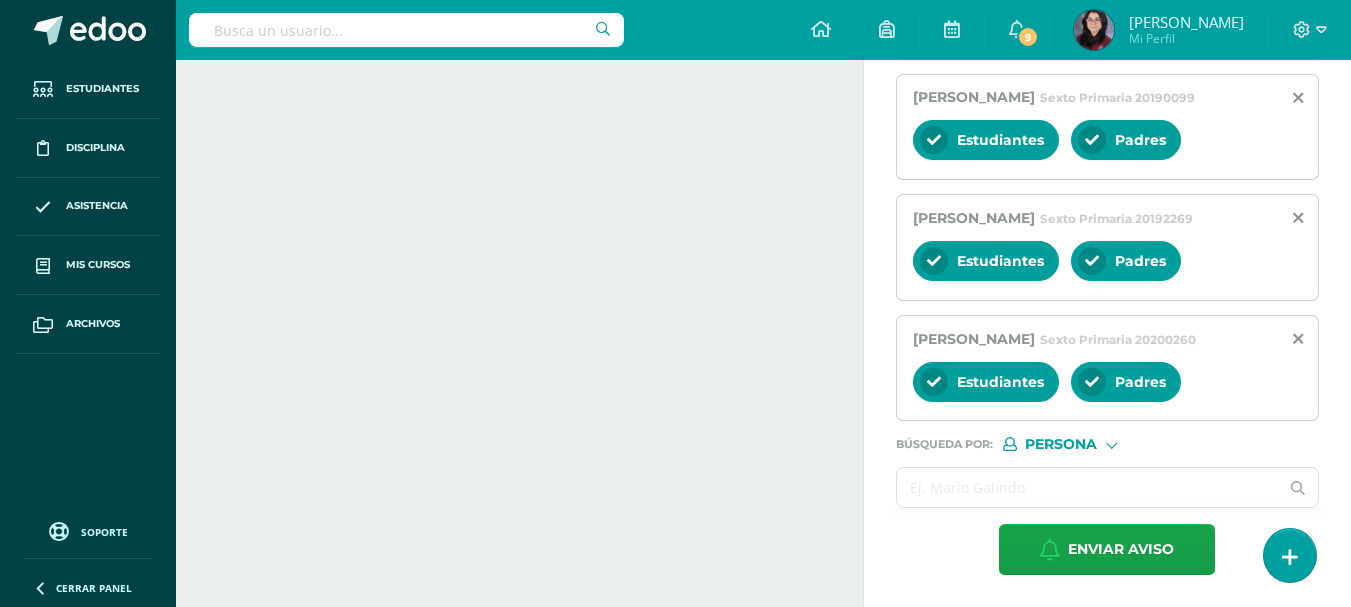 click at bounding box center [1088, 487] 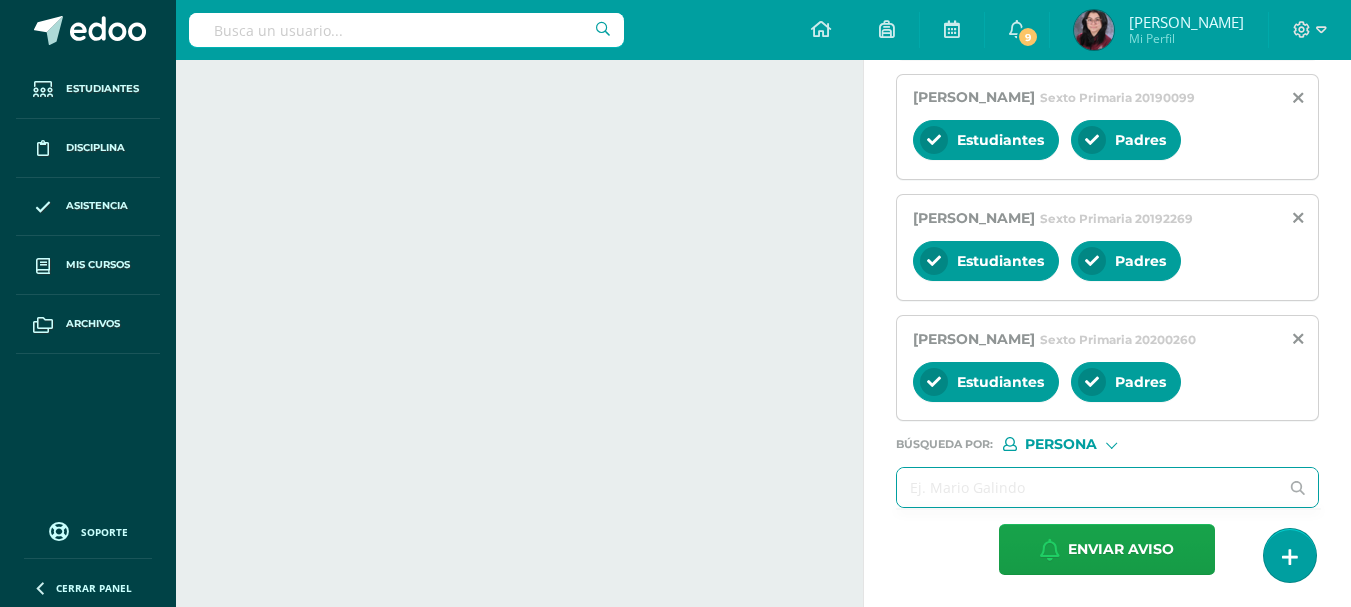 click at bounding box center (1088, 487) 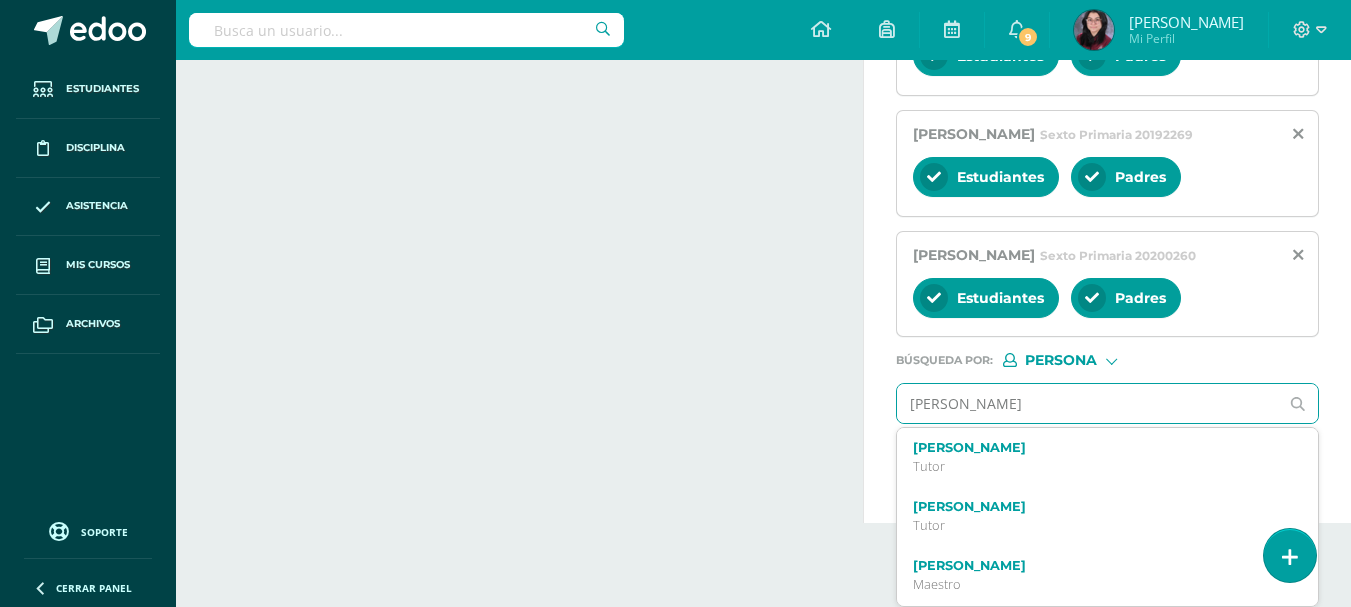 type on "[PERSON_NAME]" 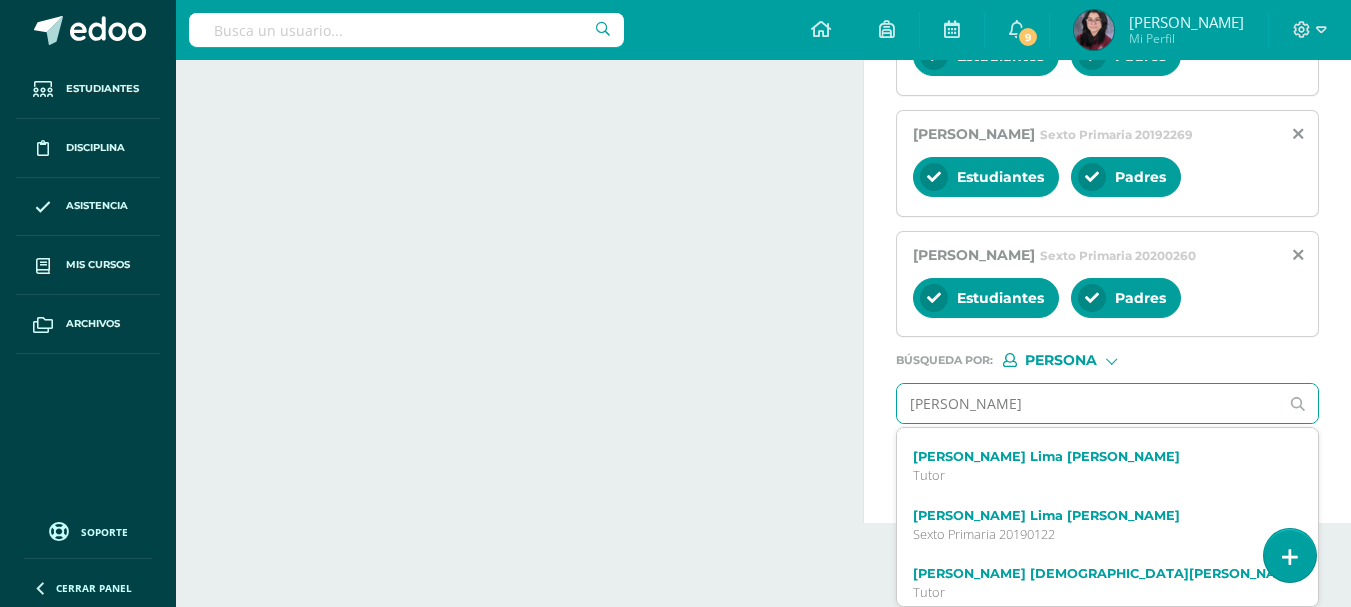 scroll, scrollTop: 57, scrollLeft: 0, axis: vertical 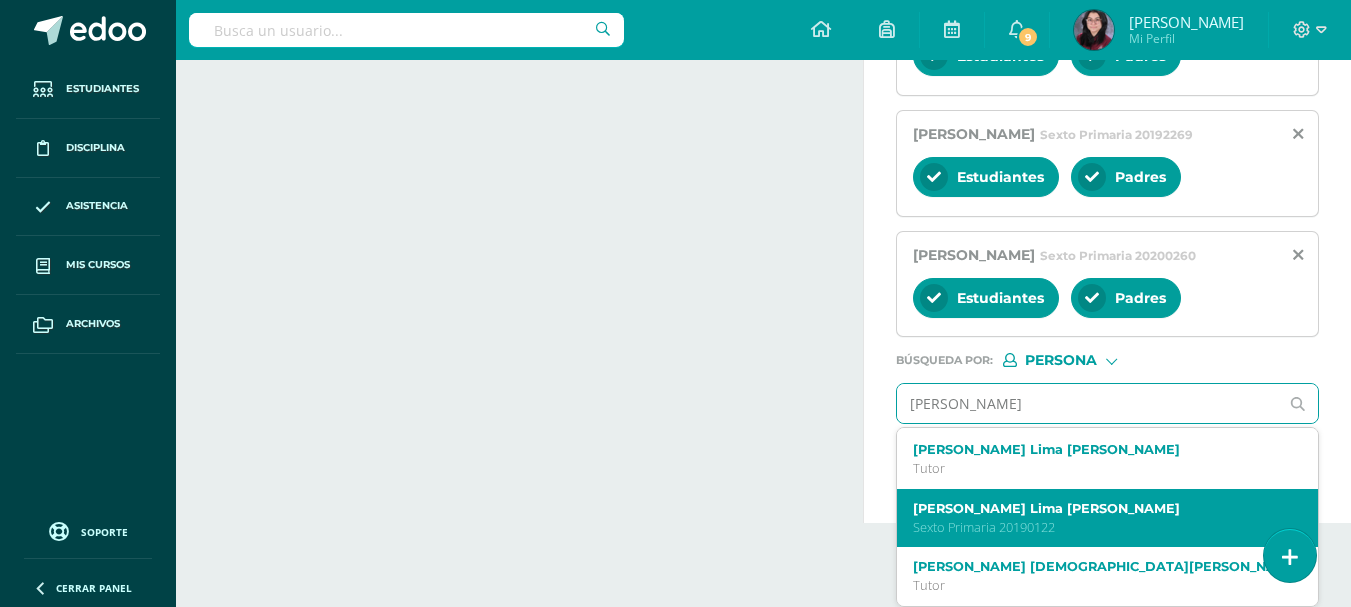 click on "[PERSON_NAME] Lima [PERSON_NAME] Sexto Primaria 20190122" at bounding box center (1107, 518) 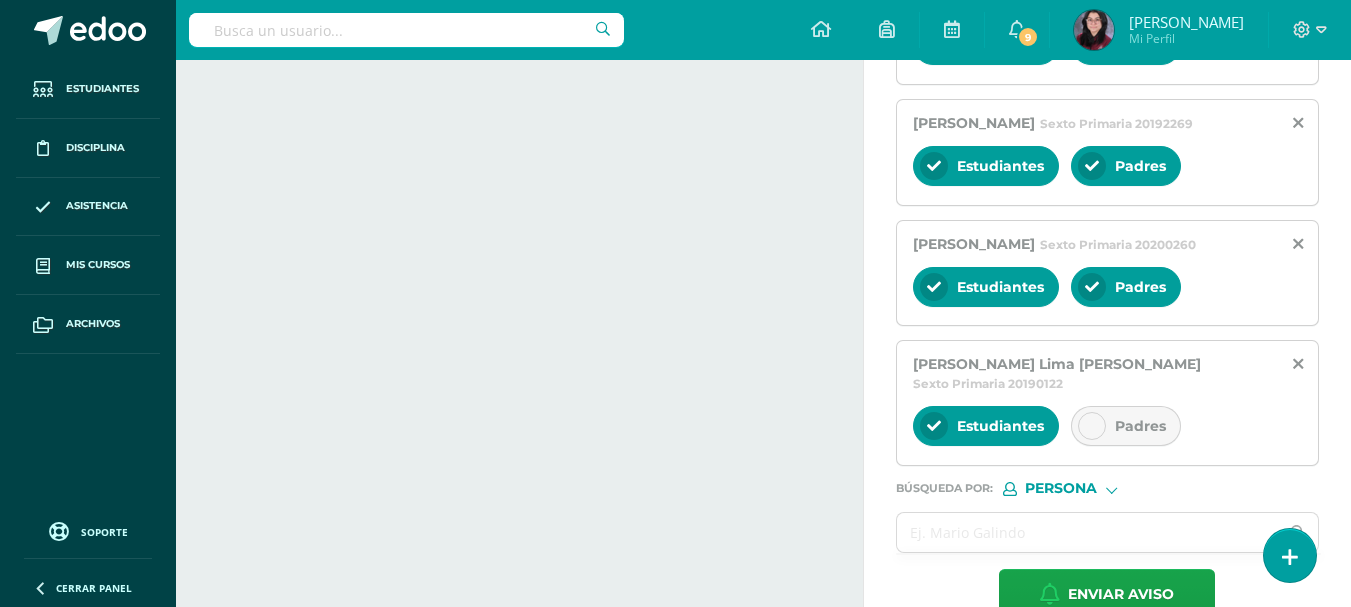 scroll, scrollTop: 0, scrollLeft: 0, axis: both 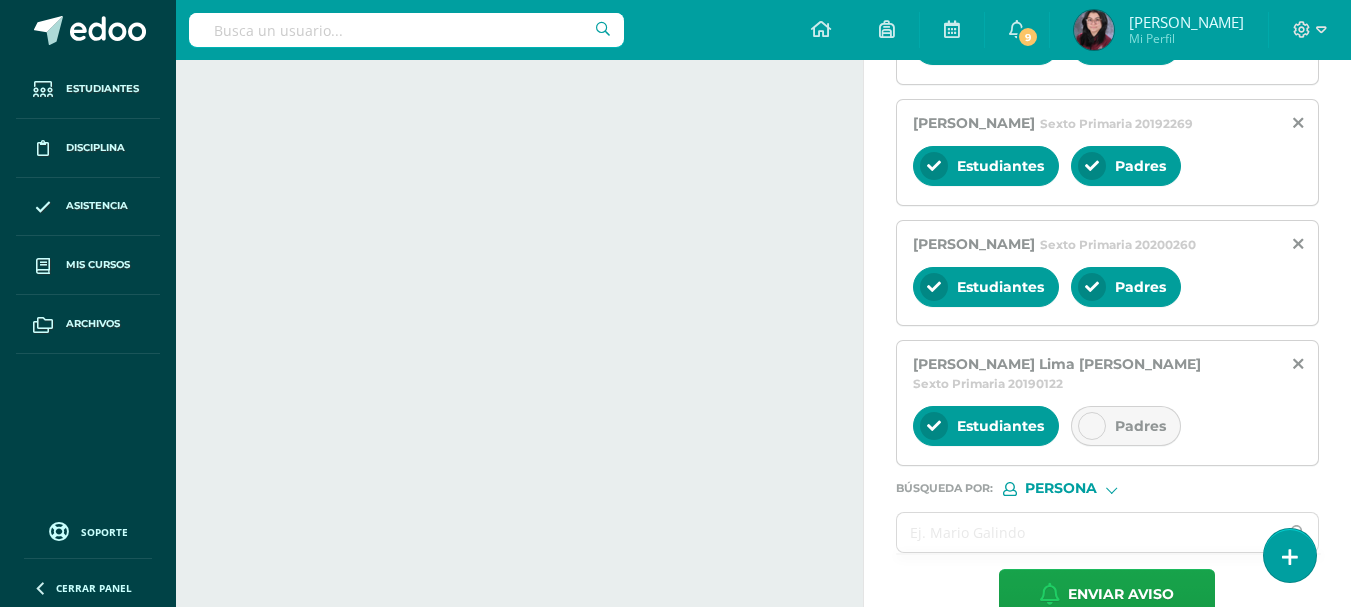 click on "Padres" at bounding box center (1126, 426) 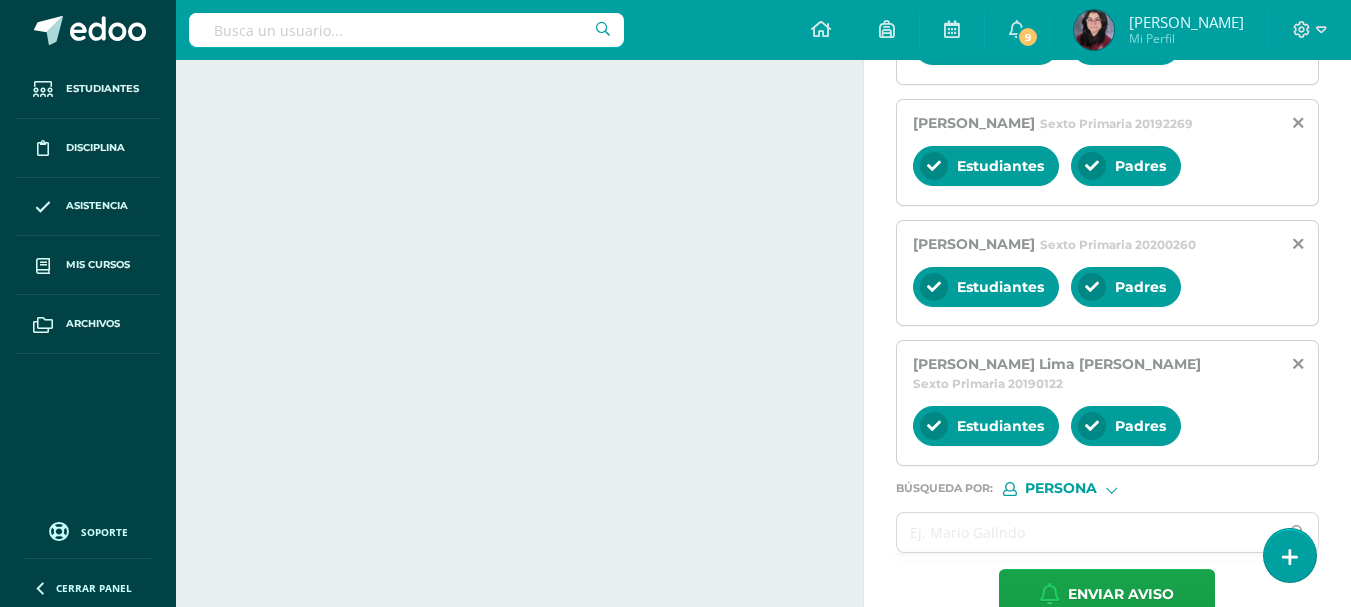 scroll, scrollTop: 1399, scrollLeft: 0, axis: vertical 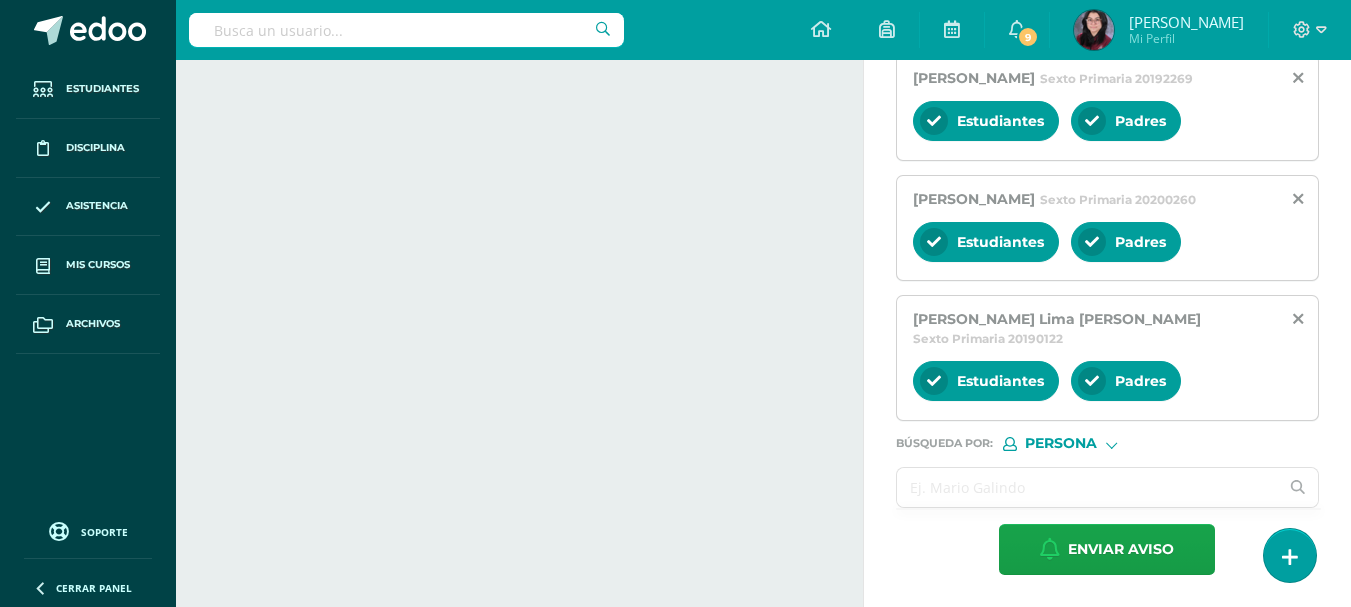 click at bounding box center (1088, 487) 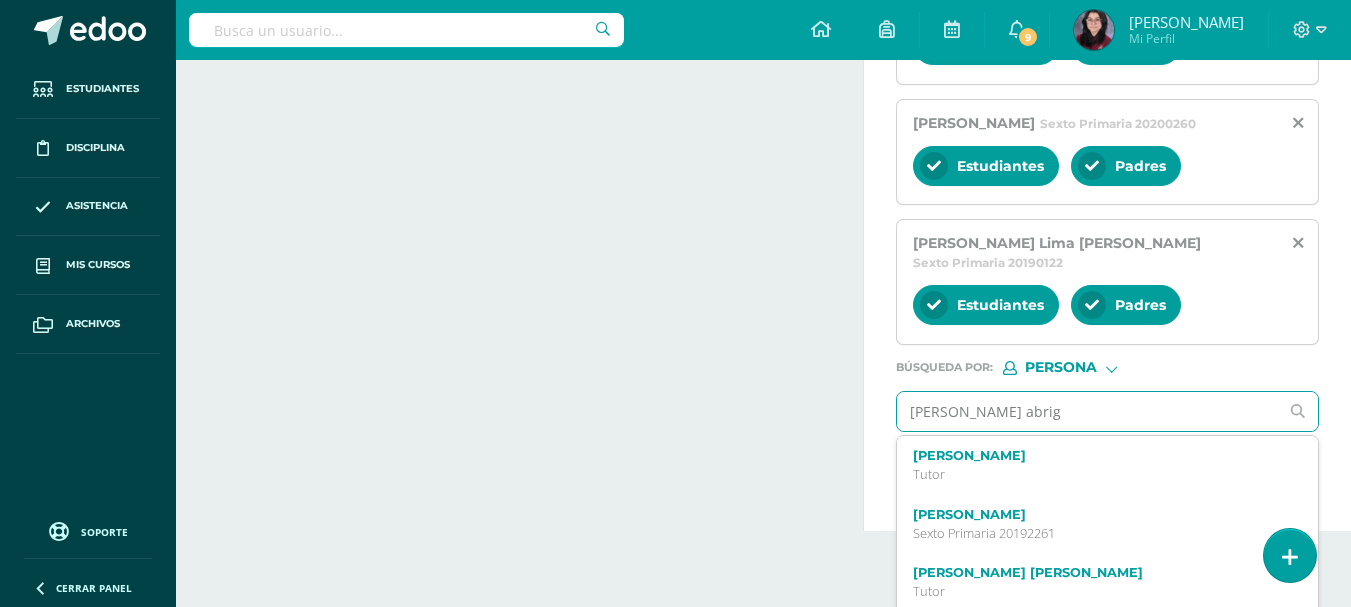 type on "[PERSON_NAME]" 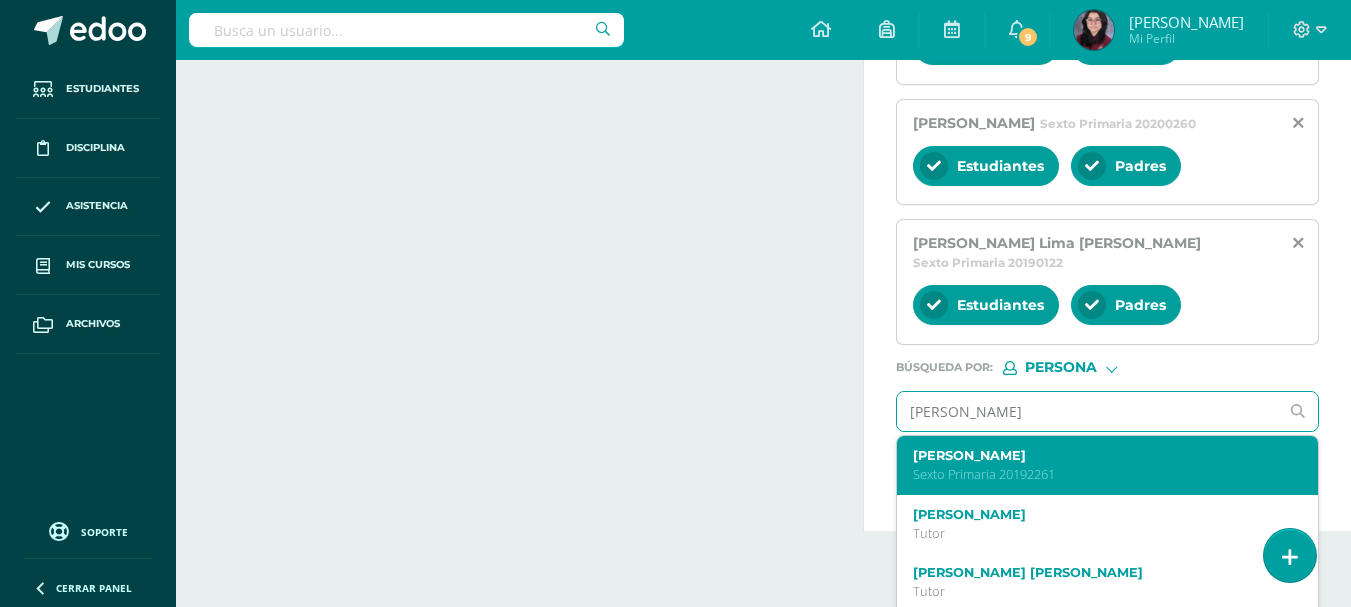 click on "[PERSON_NAME] Sexto Primaria 20192261" at bounding box center (1100, 465) 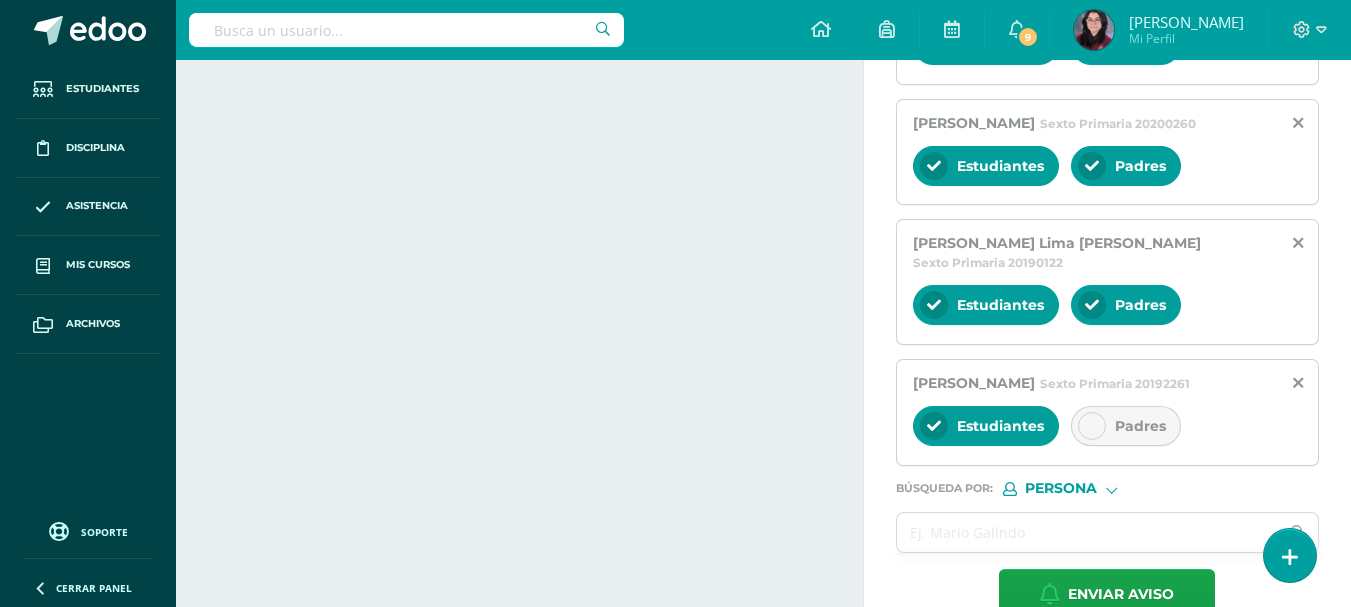 click at bounding box center [1092, 426] 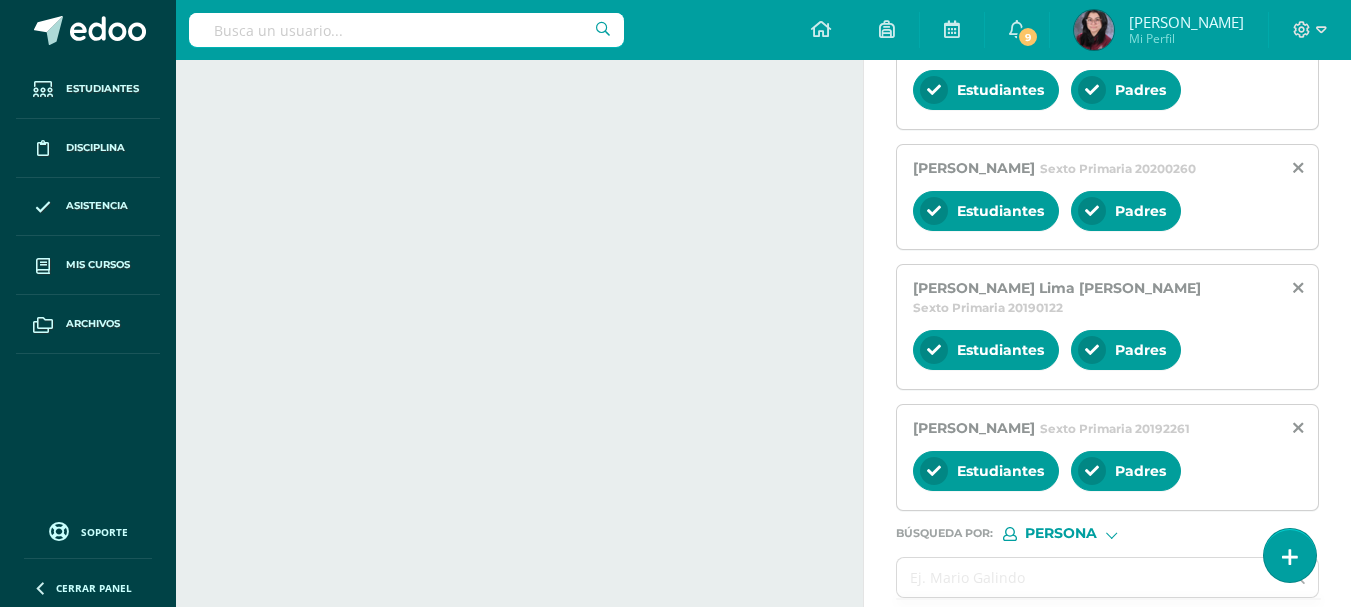 scroll, scrollTop: 1520, scrollLeft: 0, axis: vertical 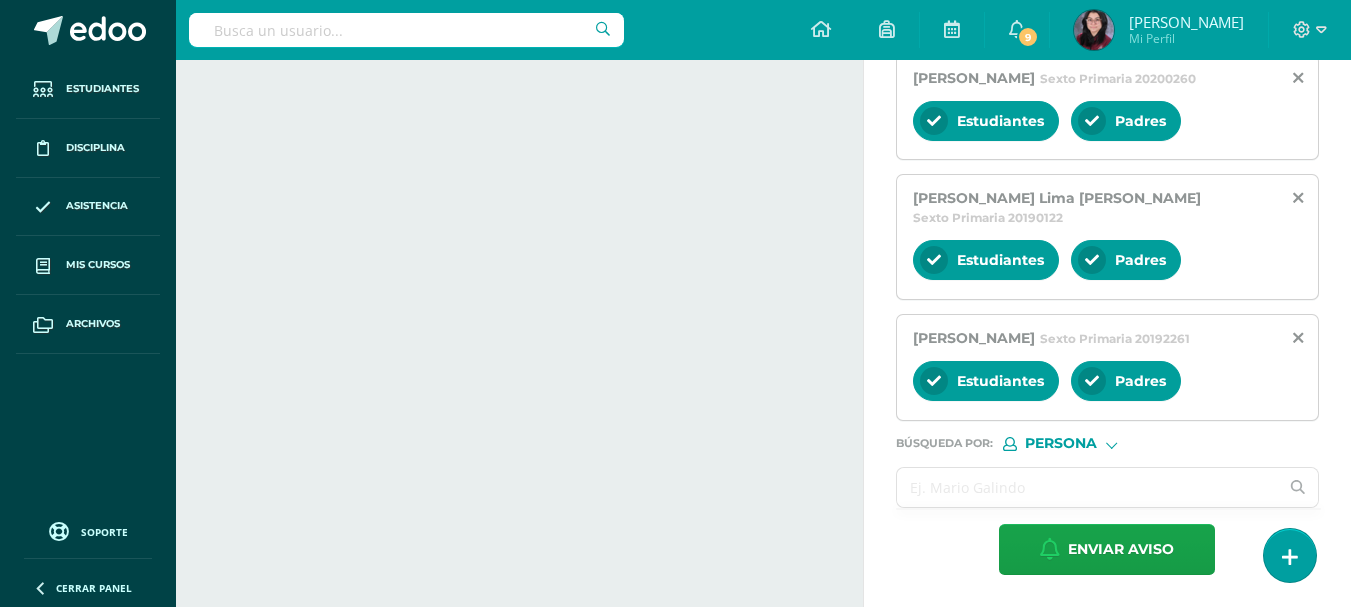 click at bounding box center [1088, 487] 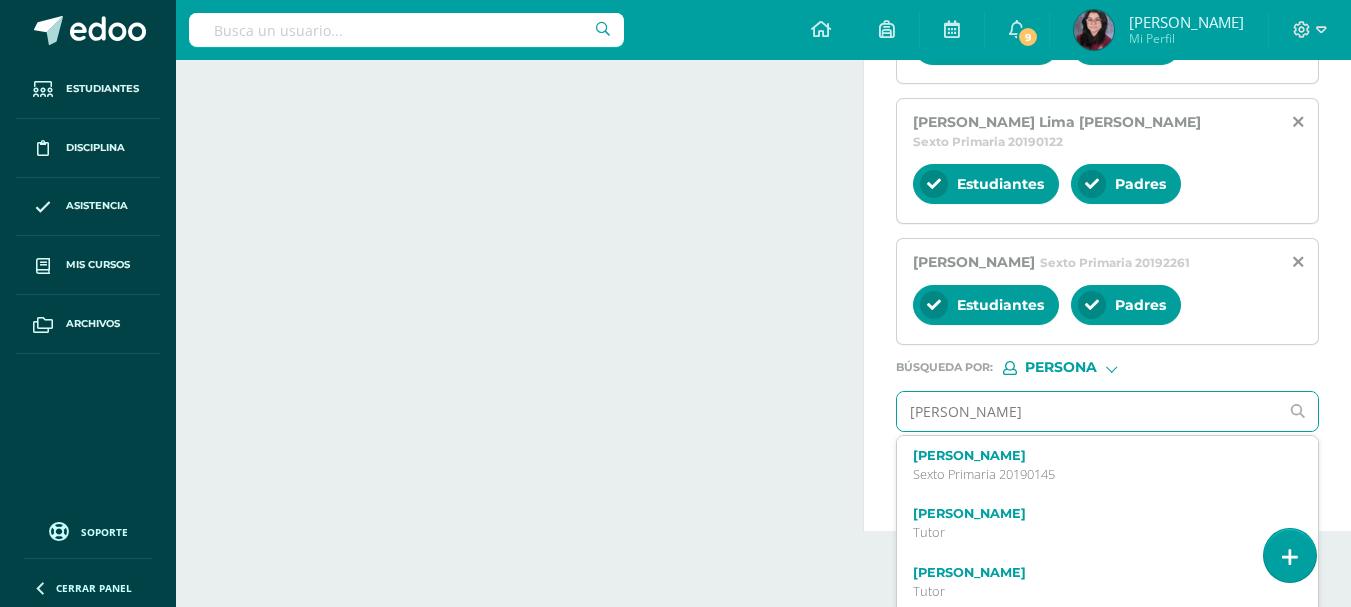 type on "[PERSON_NAME]" 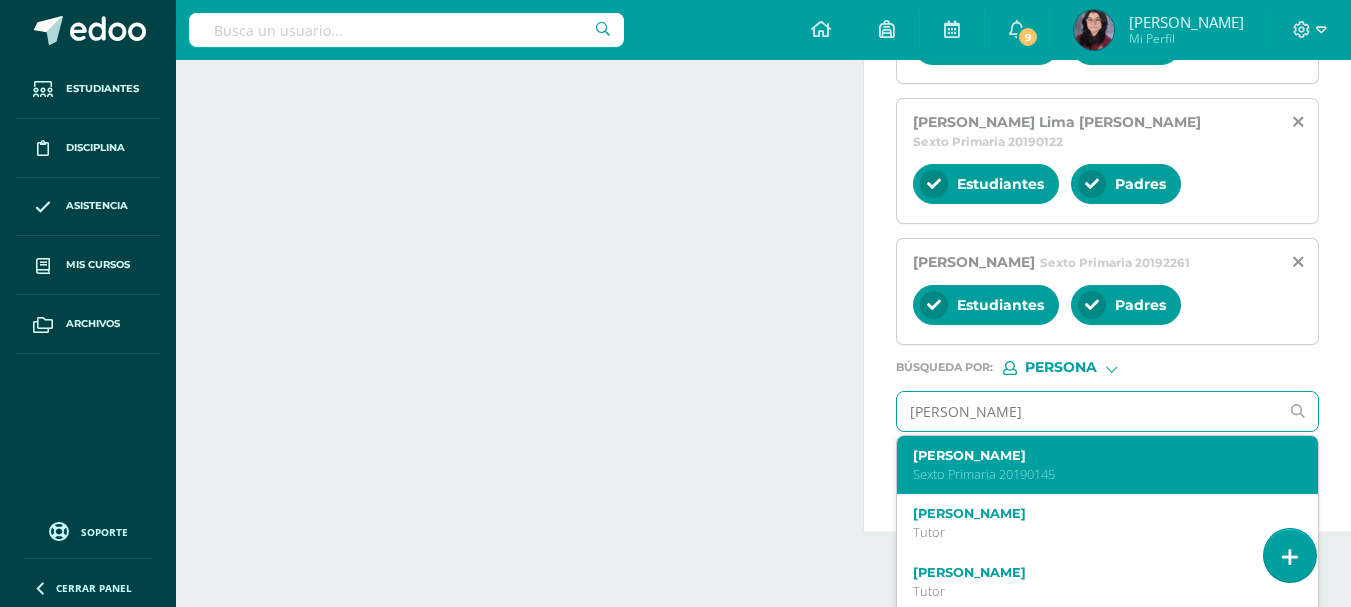 click on "[PERSON_NAME]" at bounding box center (1100, 455) 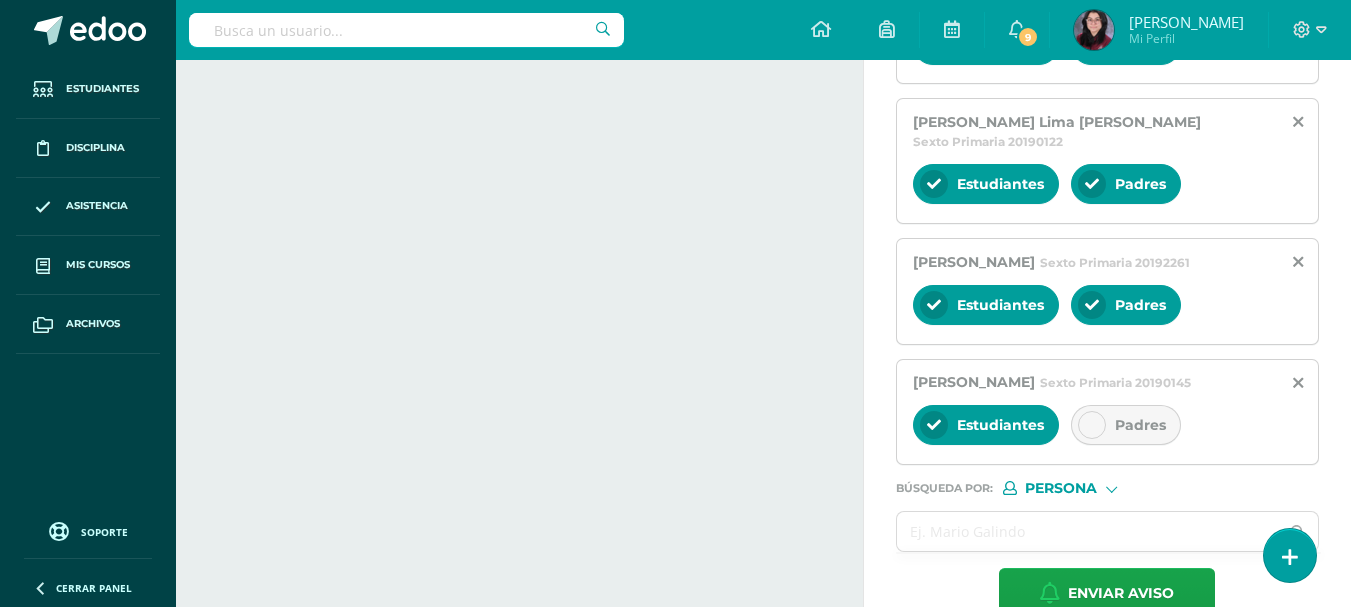 click on "Padres" at bounding box center [1126, 425] 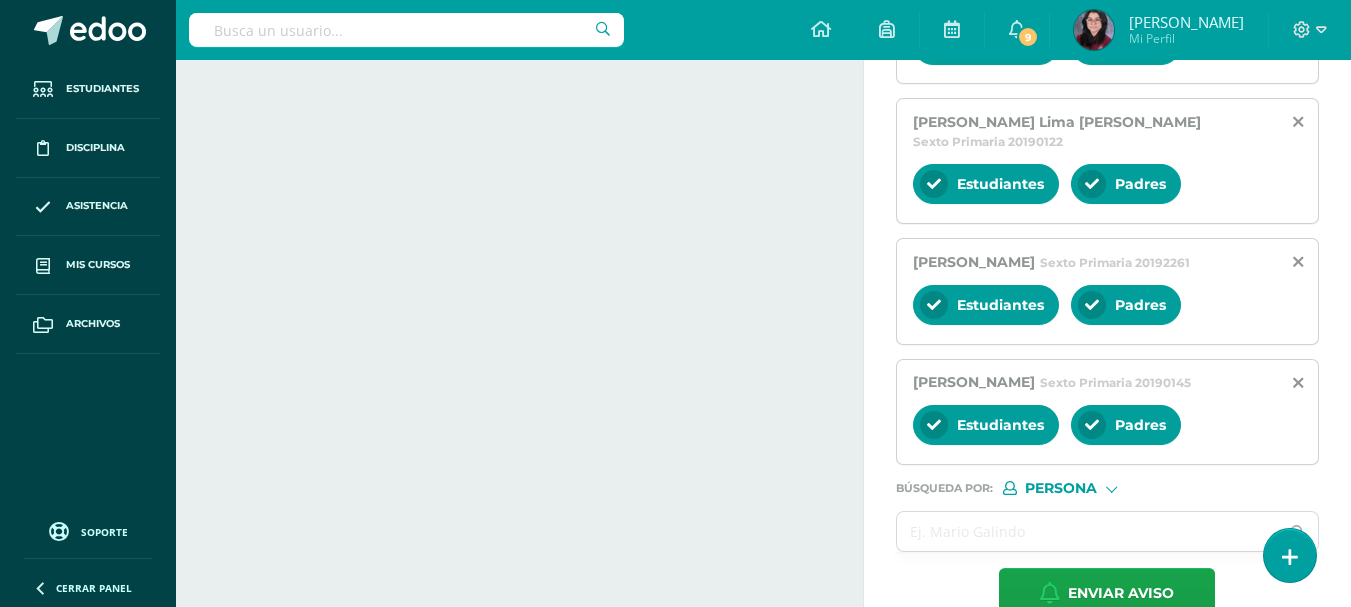 scroll, scrollTop: 1659, scrollLeft: 0, axis: vertical 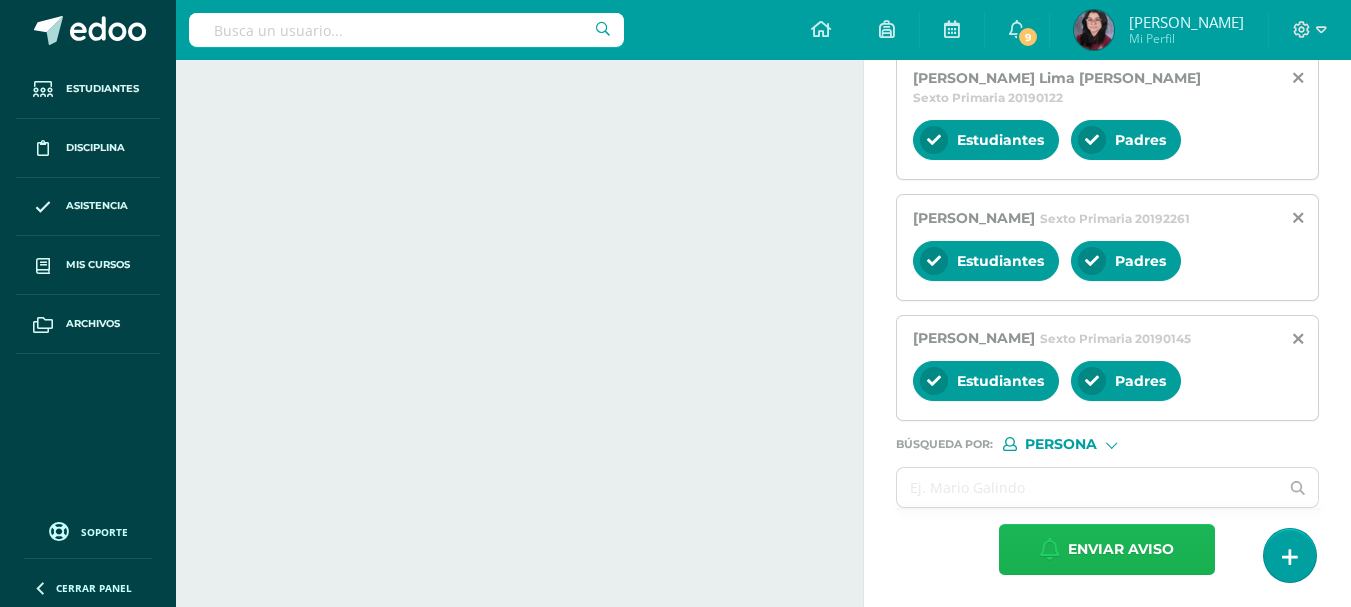 click on "Enviar aviso" at bounding box center [1121, 549] 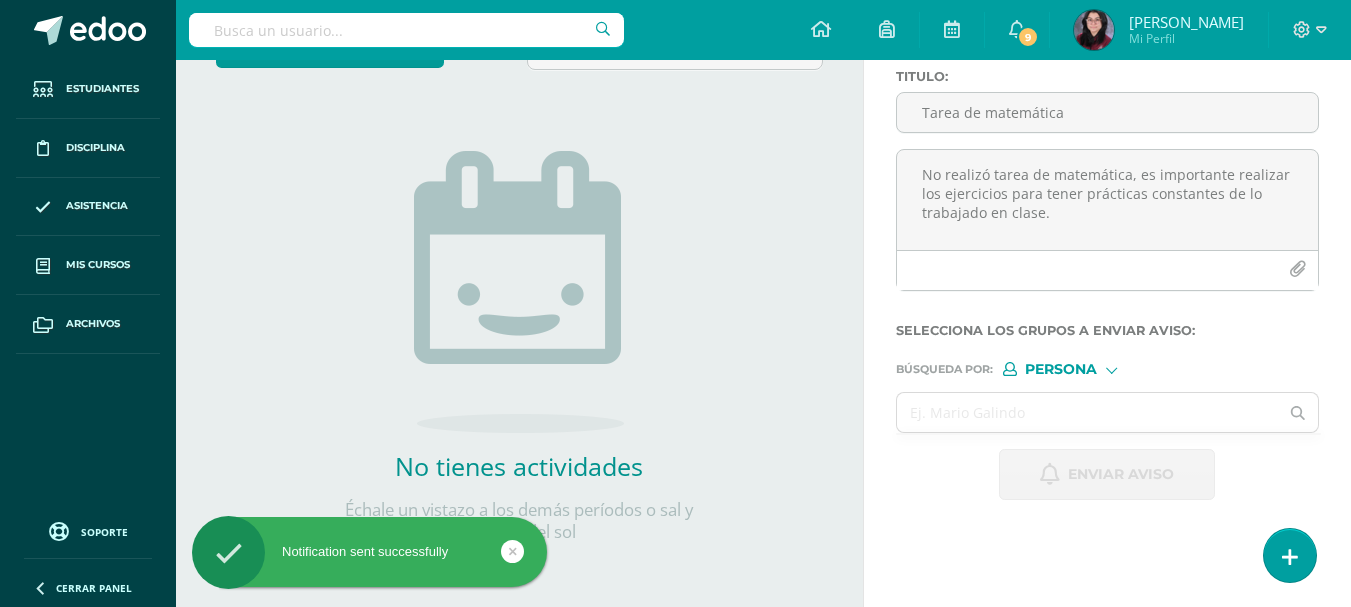 scroll, scrollTop: 162, scrollLeft: 0, axis: vertical 